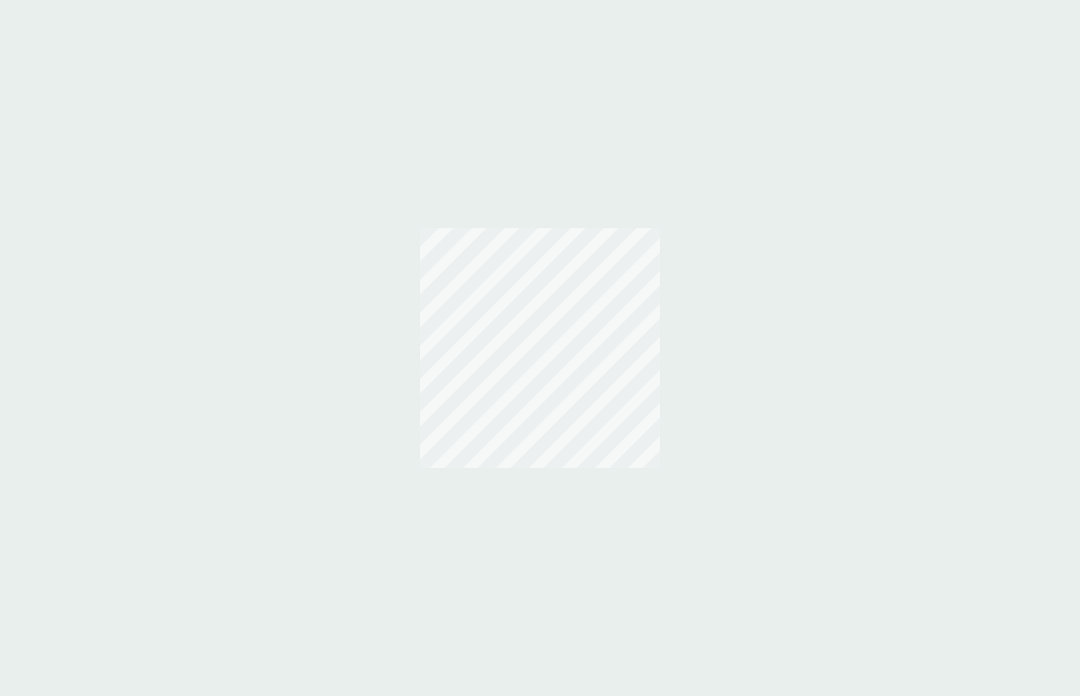 scroll, scrollTop: 0, scrollLeft: 0, axis: both 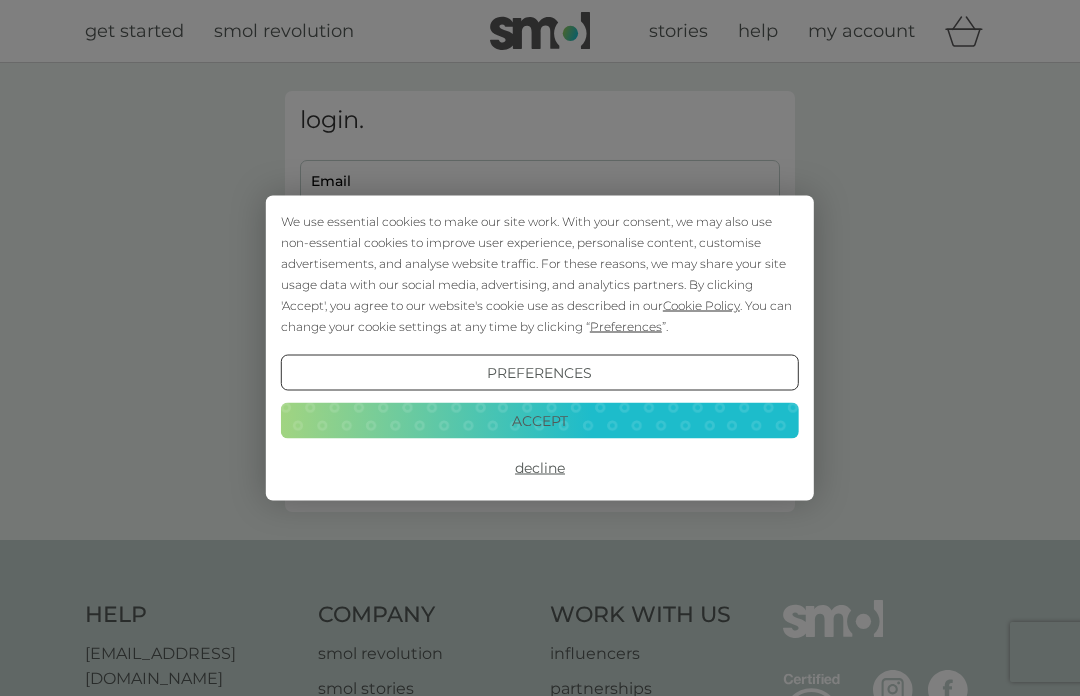 click on "Decline" at bounding box center (540, 468) 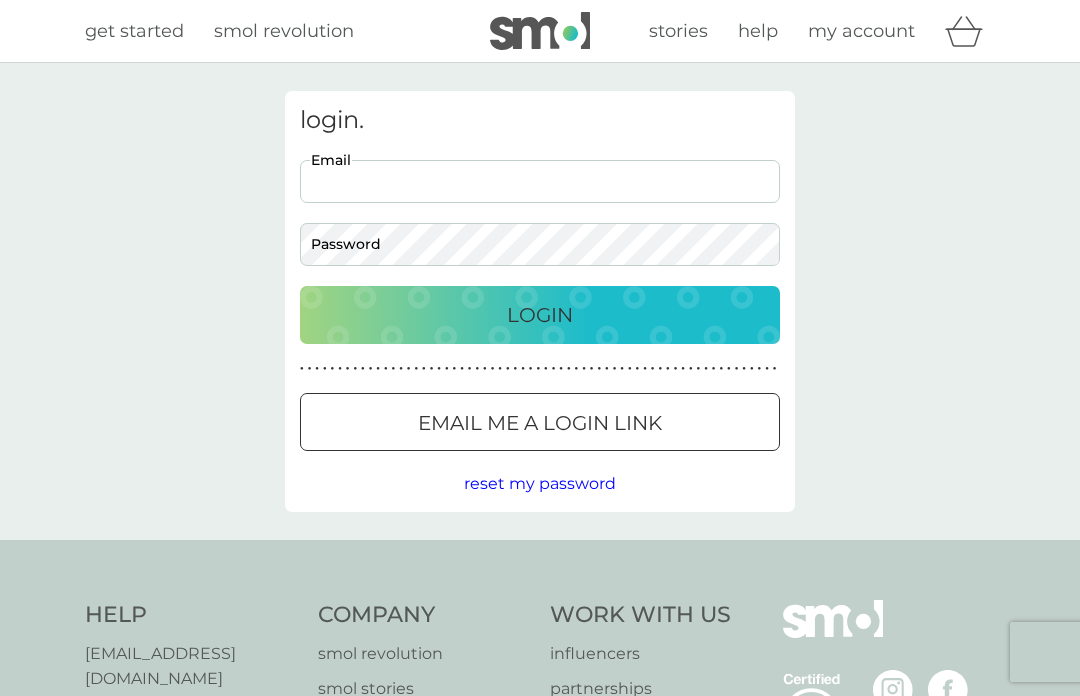 click on "Email" at bounding box center (540, 181) 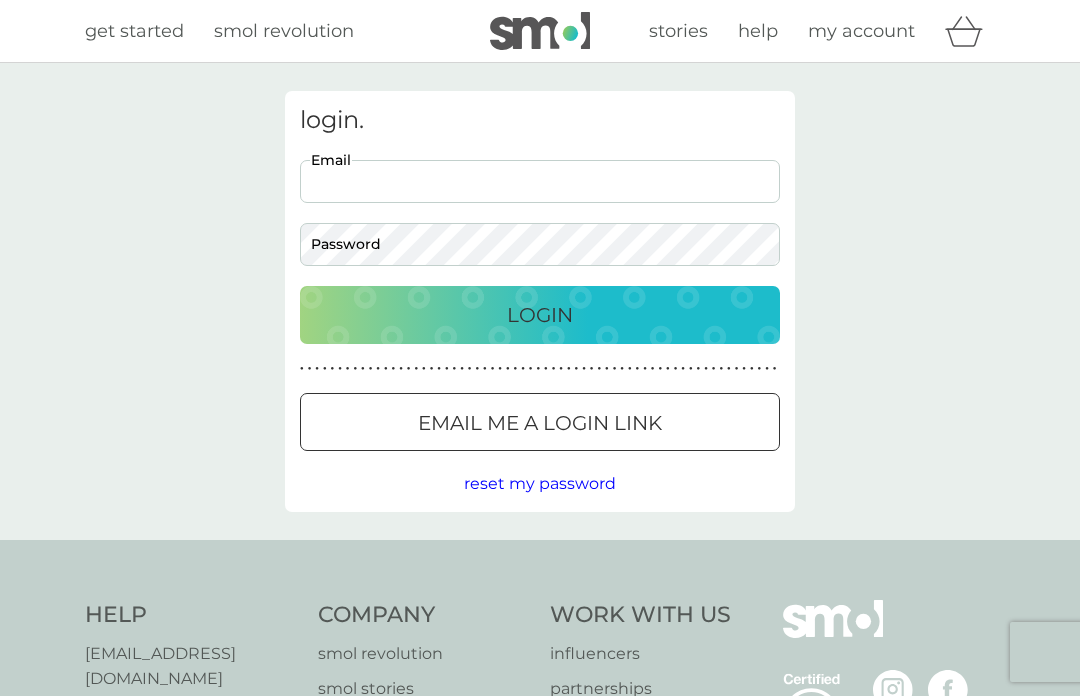 type on "jandiaddison@gmail.com" 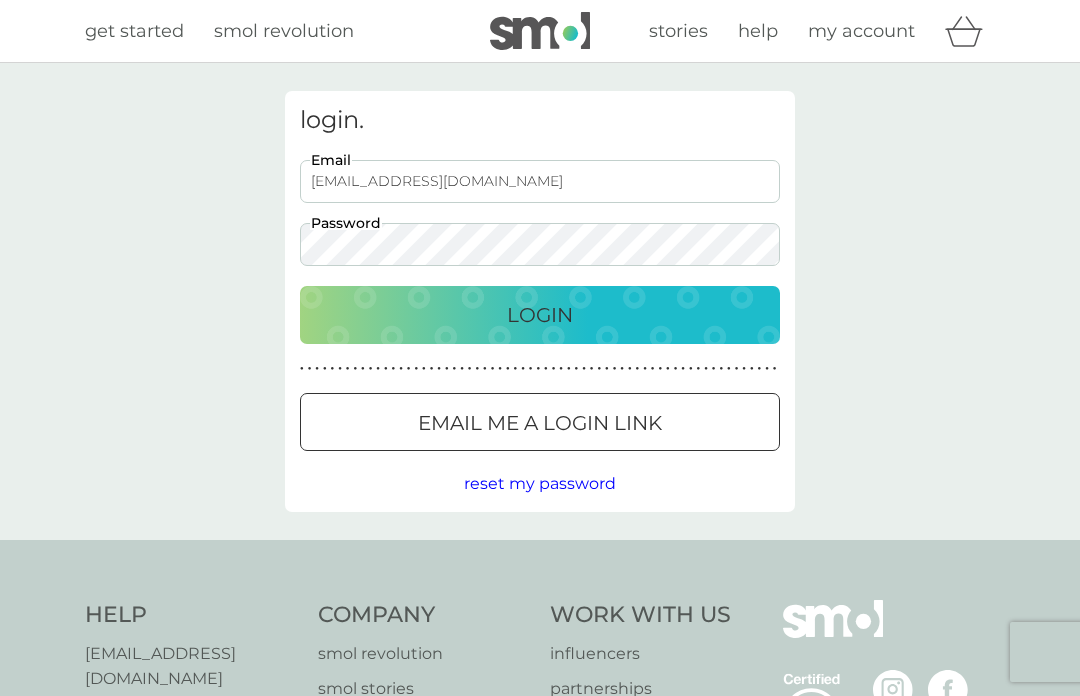 click on "Login" at bounding box center [540, 315] 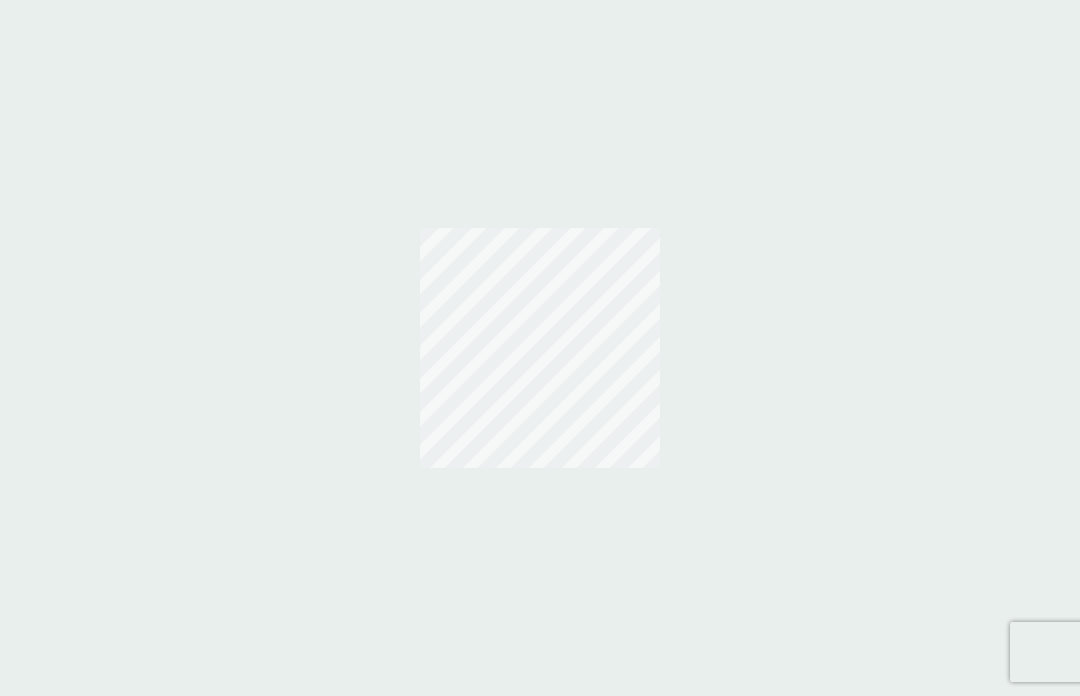 scroll, scrollTop: 0, scrollLeft: 0, axis: both 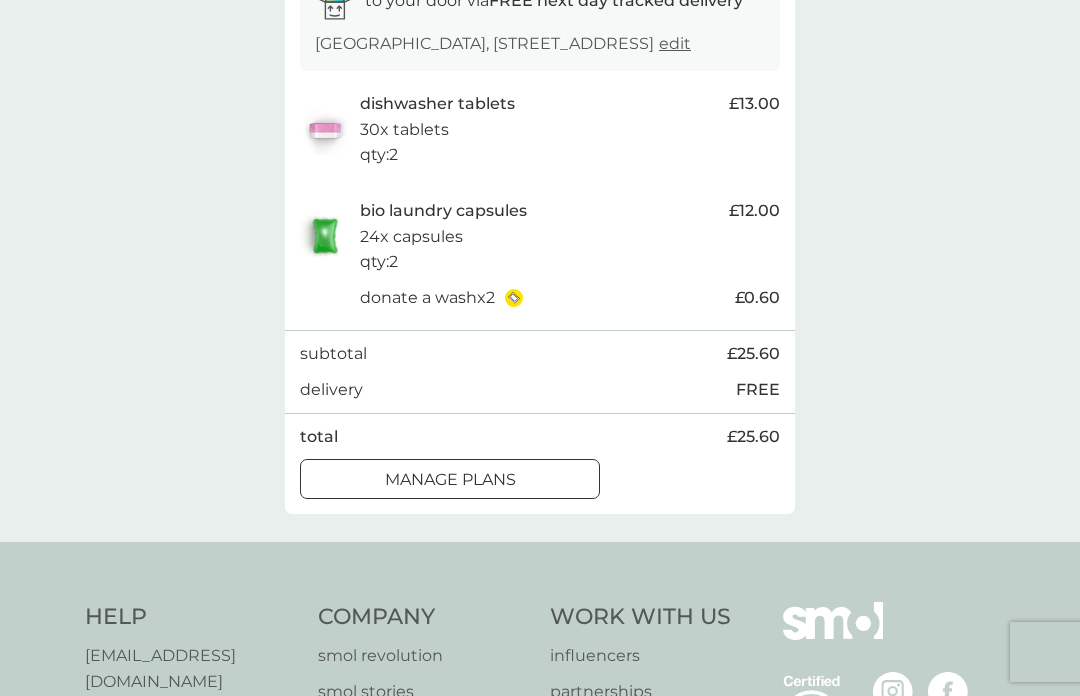 click on "manage plans" at bounding box center (450, 480) 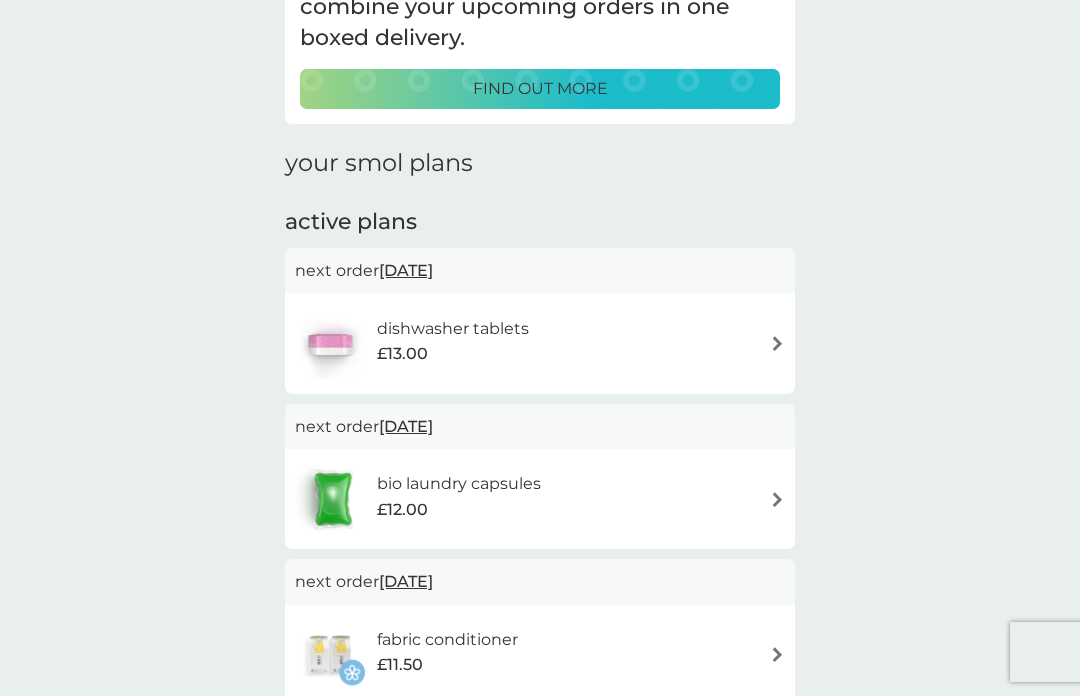 scroll, scrollTop: 175, scrollLeft: 0, axis: vertical 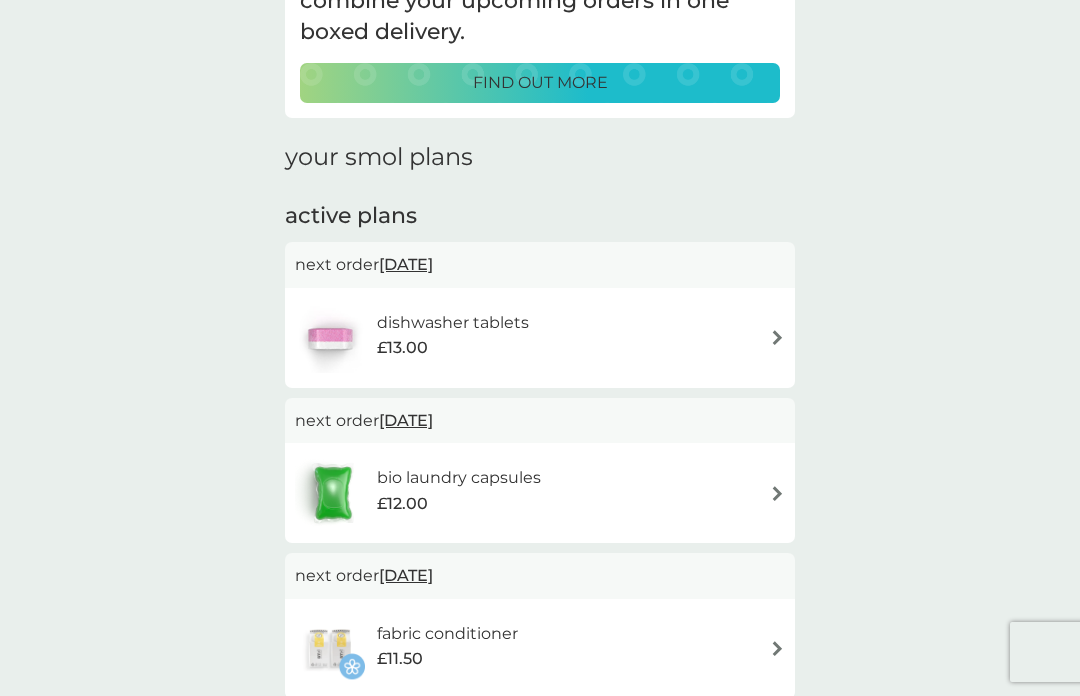 click at bounding box center (777, 337) 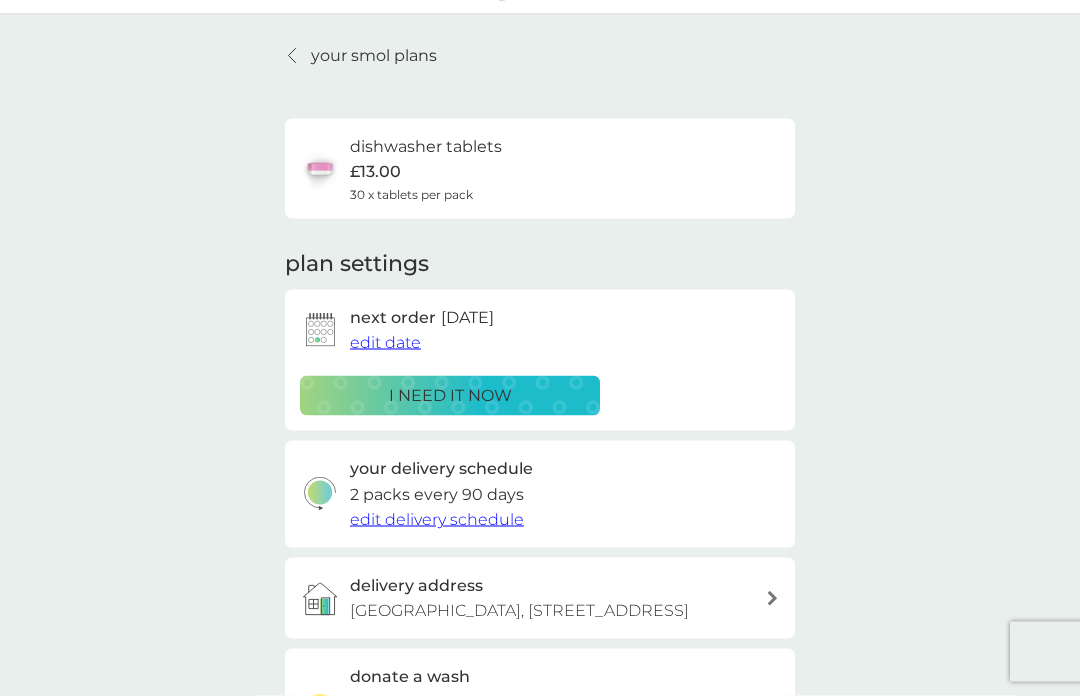 scroll, scrollTop: 0, scrollLeft: 0, axis: both 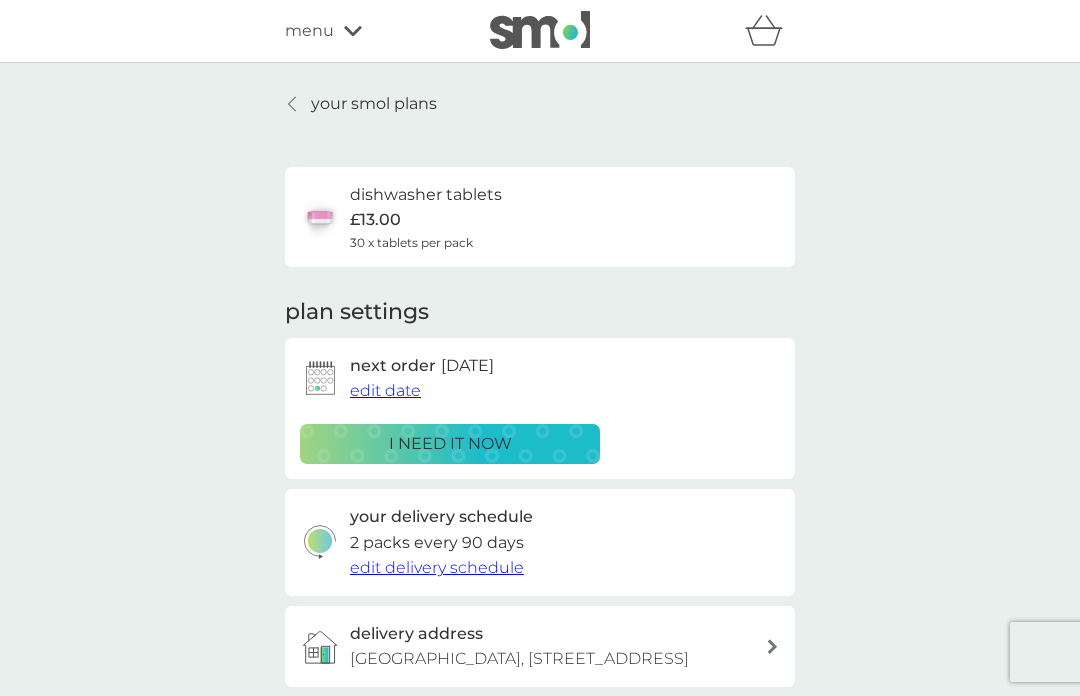 click on "edit date" at bounding box center (385, 390) 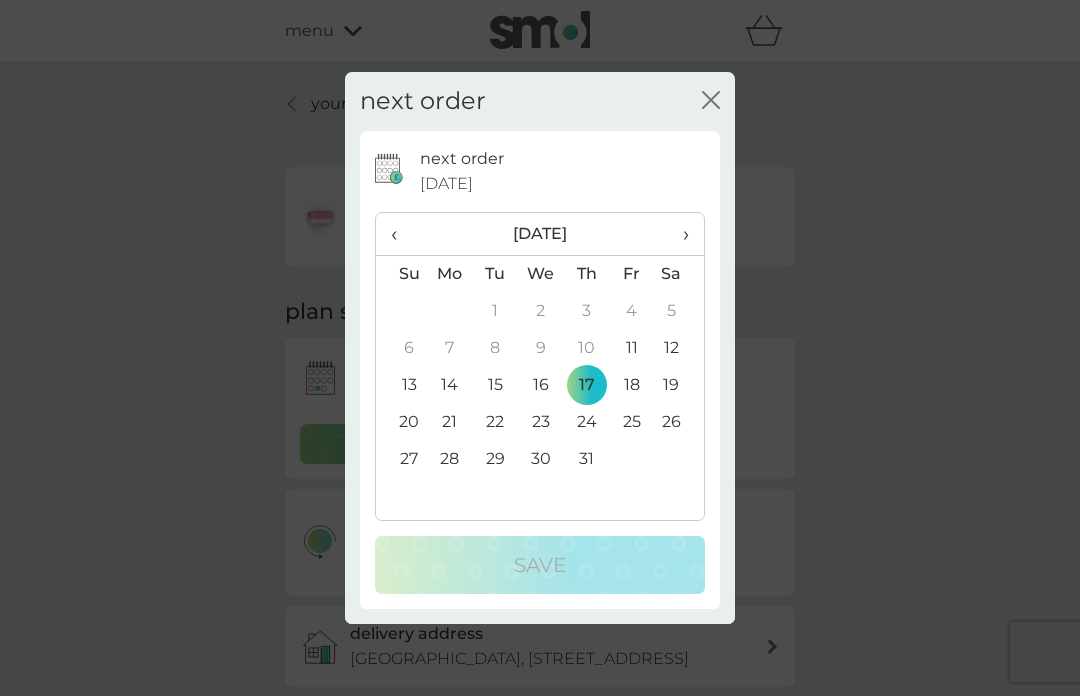 click on "›" at bounding box center [679, 234] 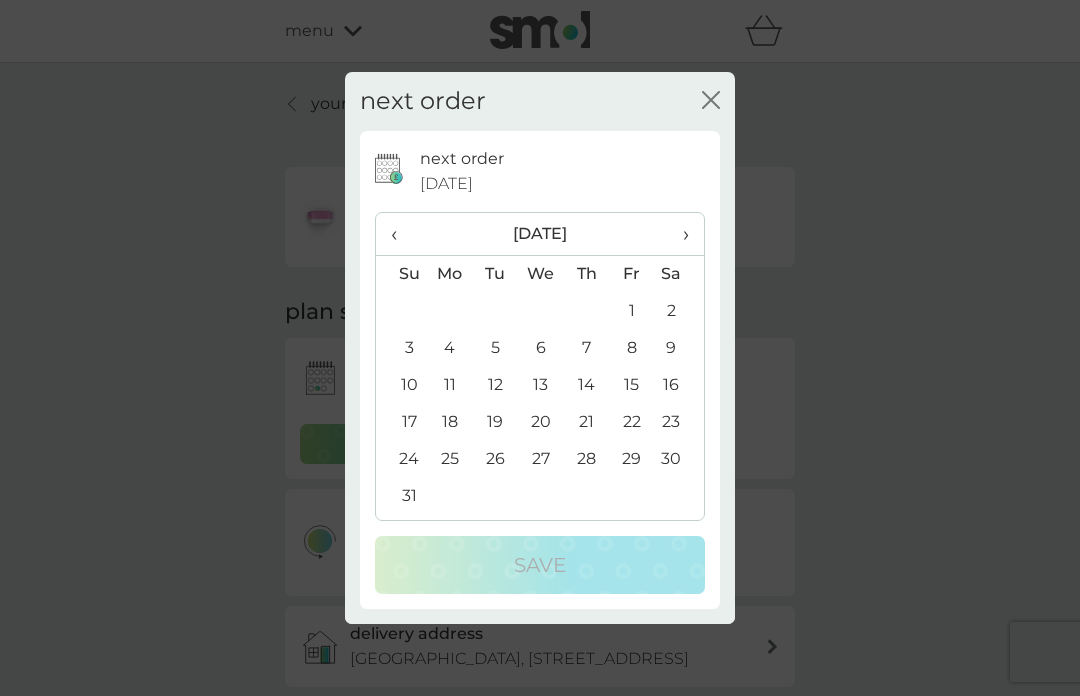 click on "17" at bounding box center [401, 422] 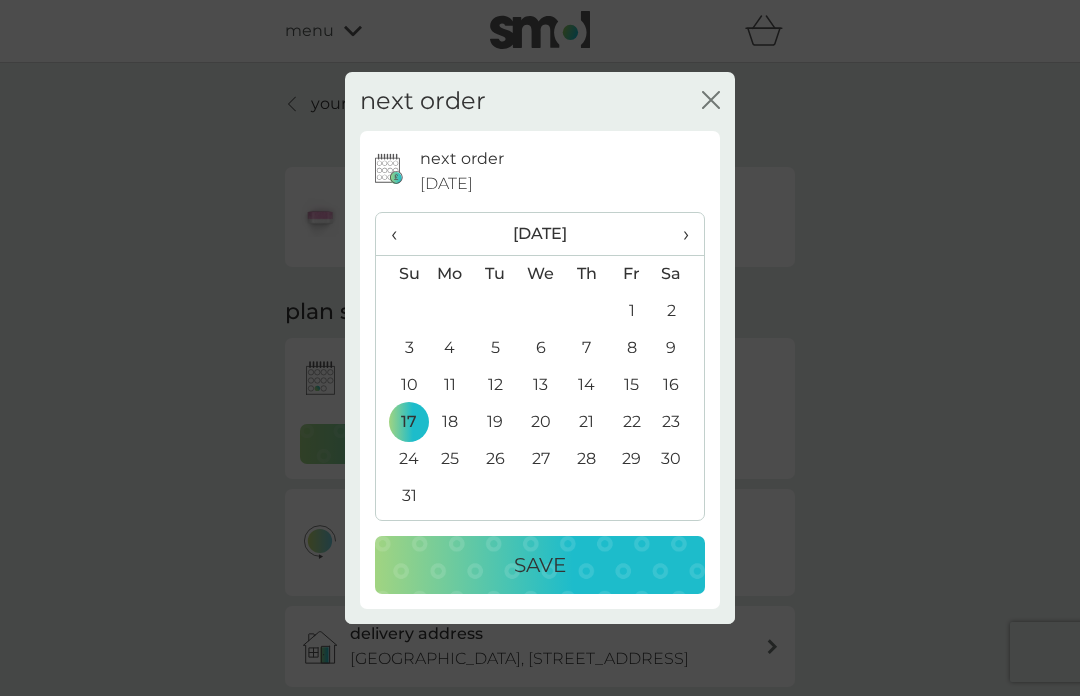 click on "18" at bounding box center [450, 422] 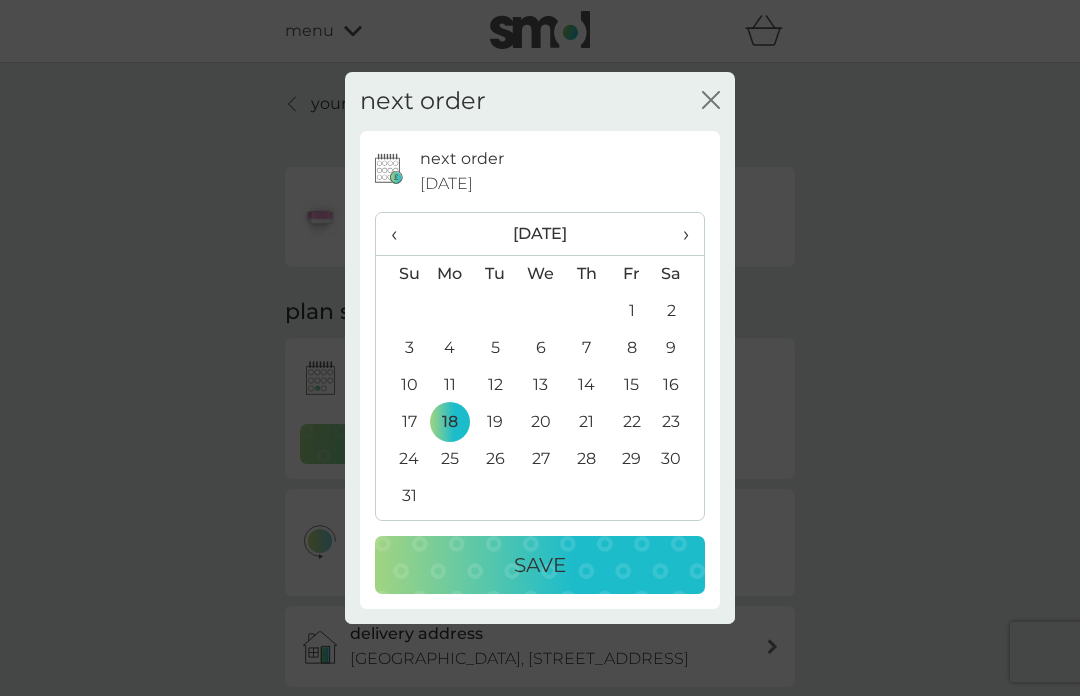 click on "Save" at bounding box center [540, 565] 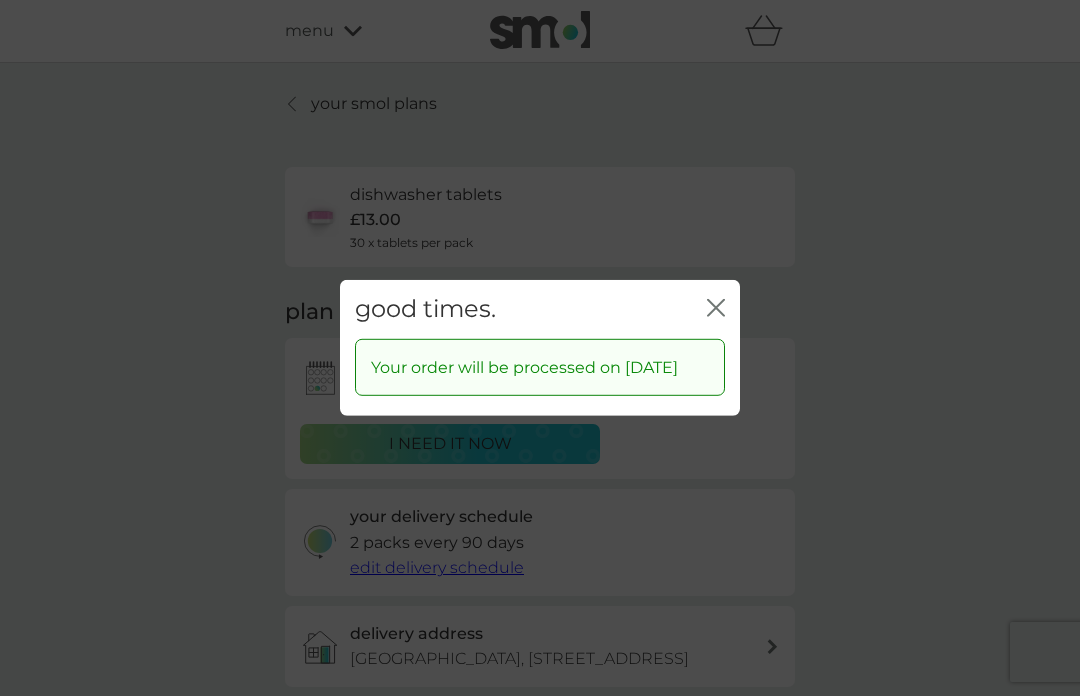 click on "close" 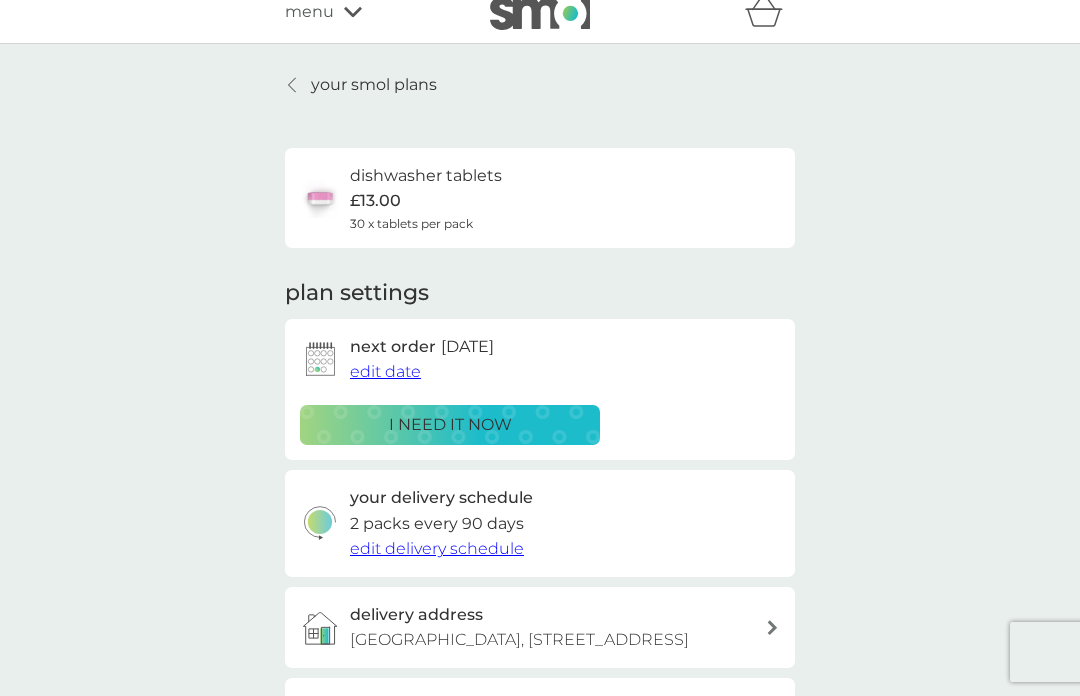 scroll, scrollTop: 24, scrollLeft: 0, axis: vertical 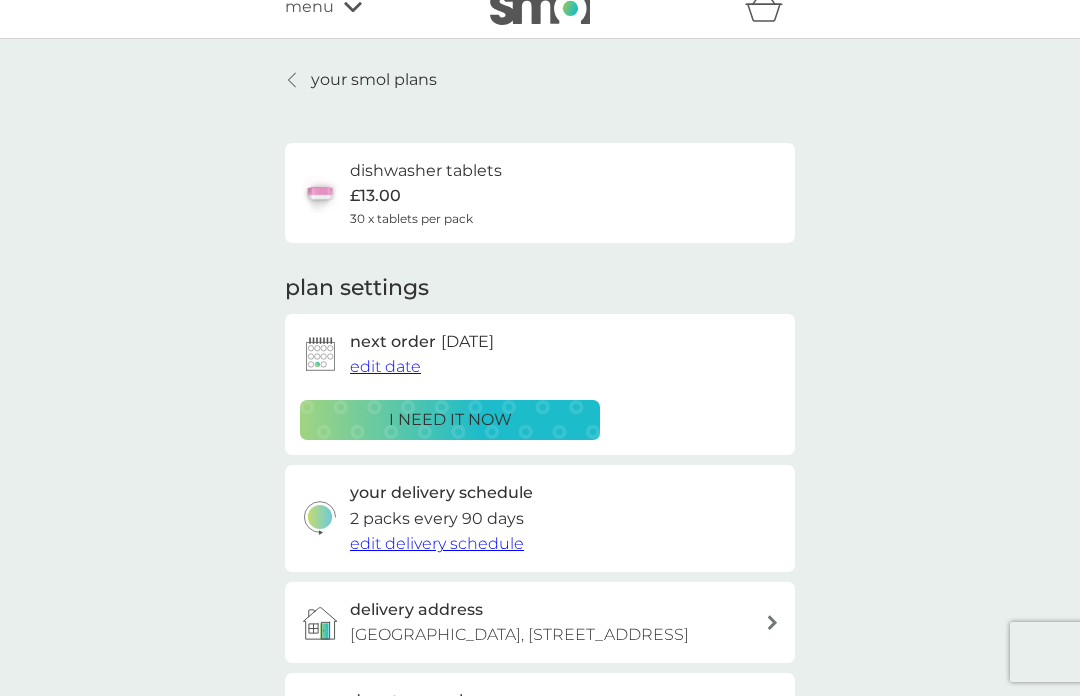 click on "your smol plans" at bounding box center [374, 80] 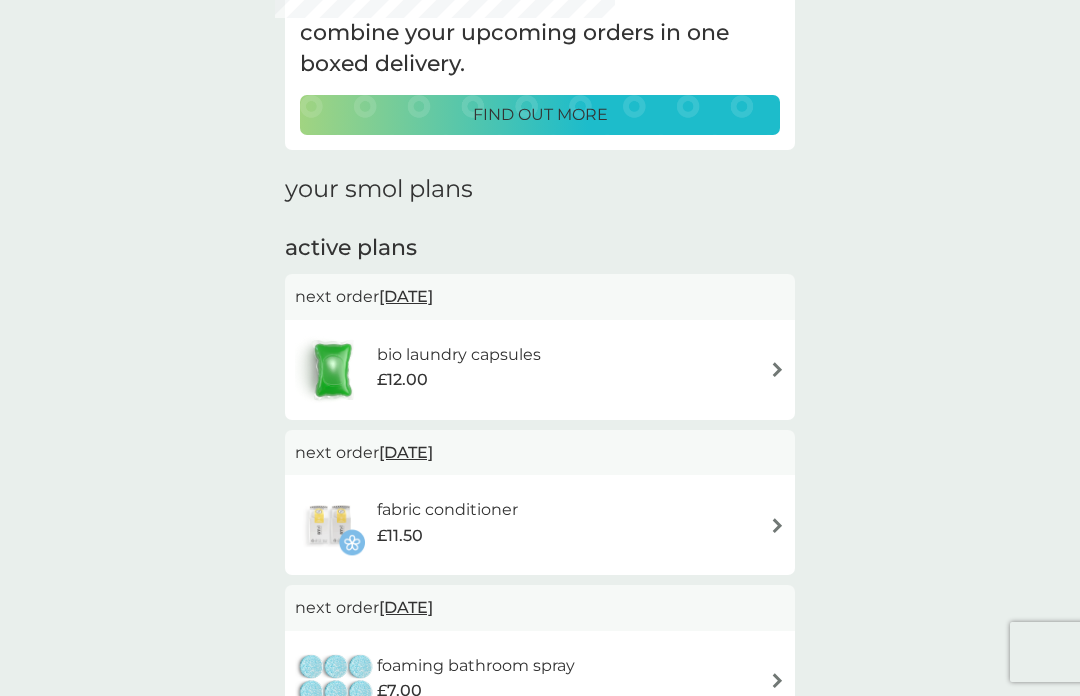 scroll, scrollTop: 151, scrollLeft: 0, axis: vertical 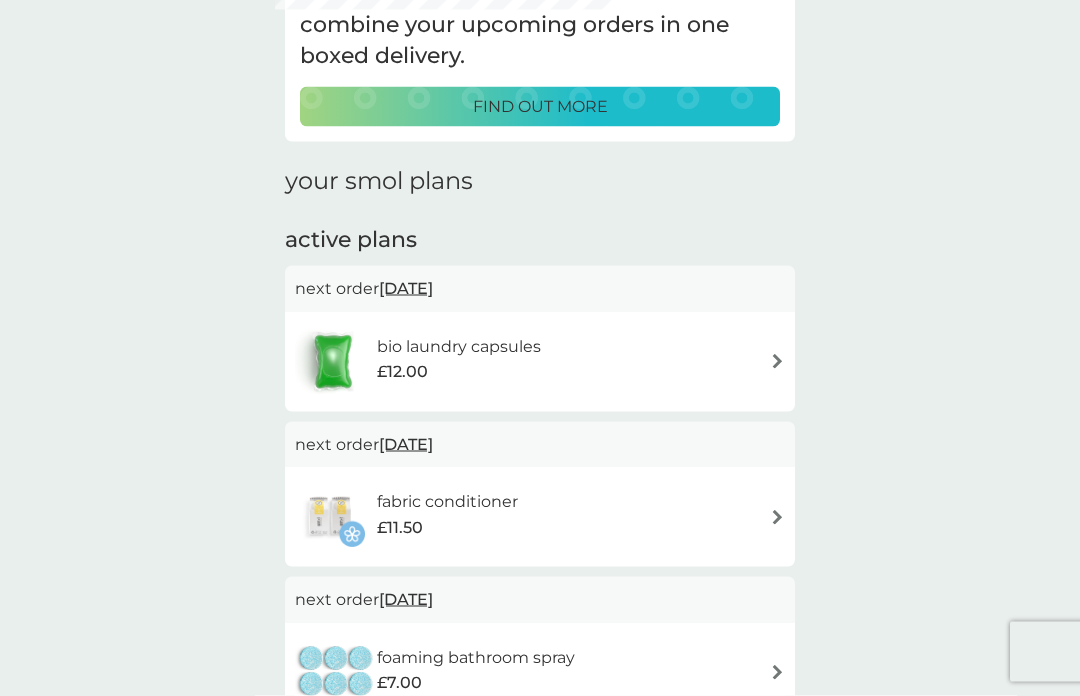 click on "bio laundry capsules £12.00" at bounding box center [540, 362] 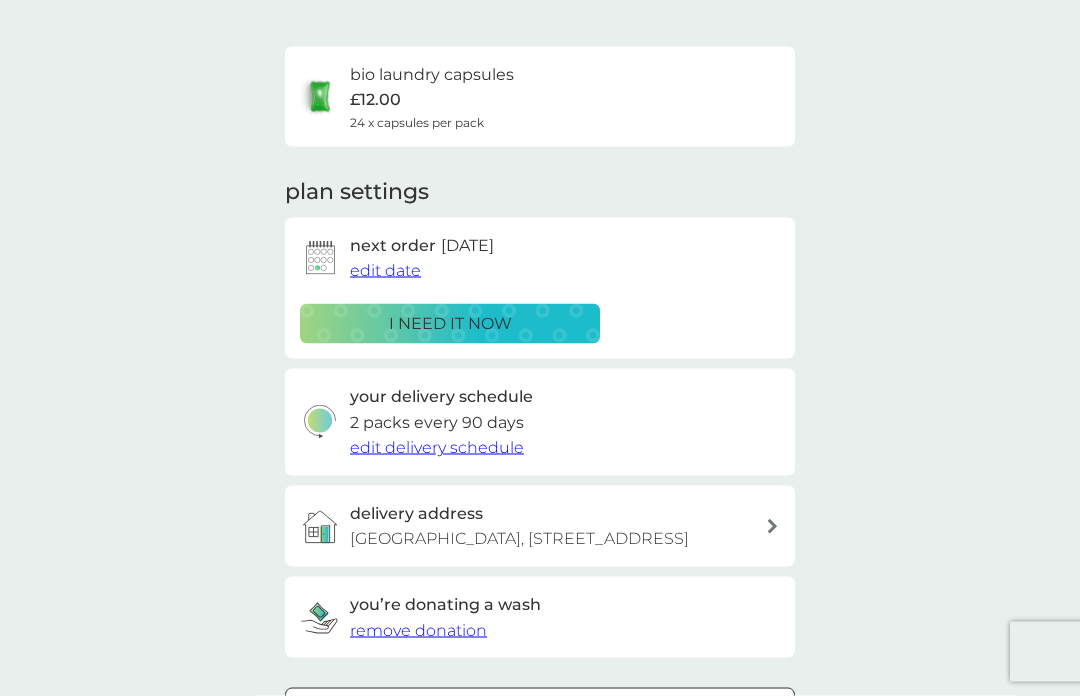 scroll, scrollTop: 116, scrollLeft: 0, axis: vertical 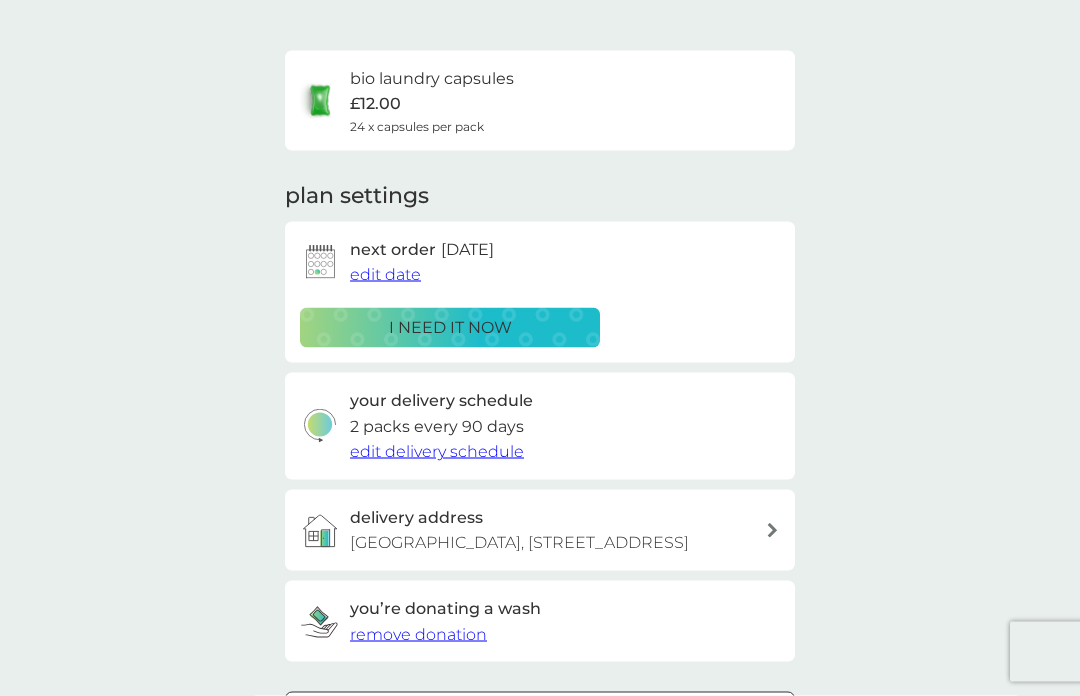 click at bounding box center [320, 262] 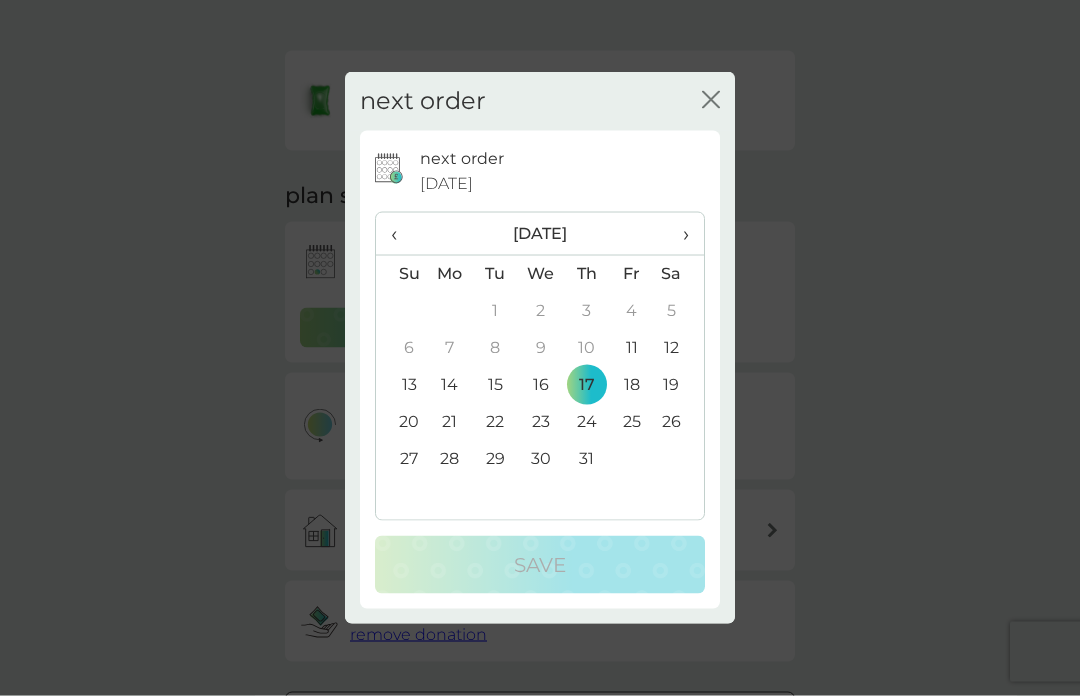 scroll, scrollTop: 117, scrollLeft: 0, axis: vertical 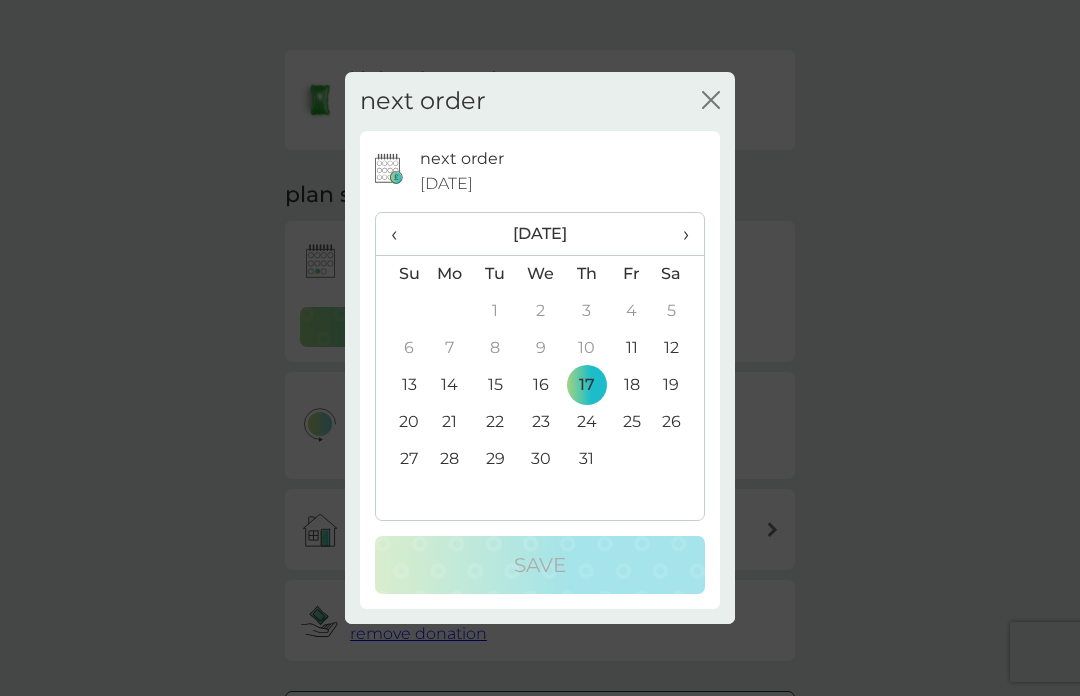 click on "›" at bounding box center [679, 234] 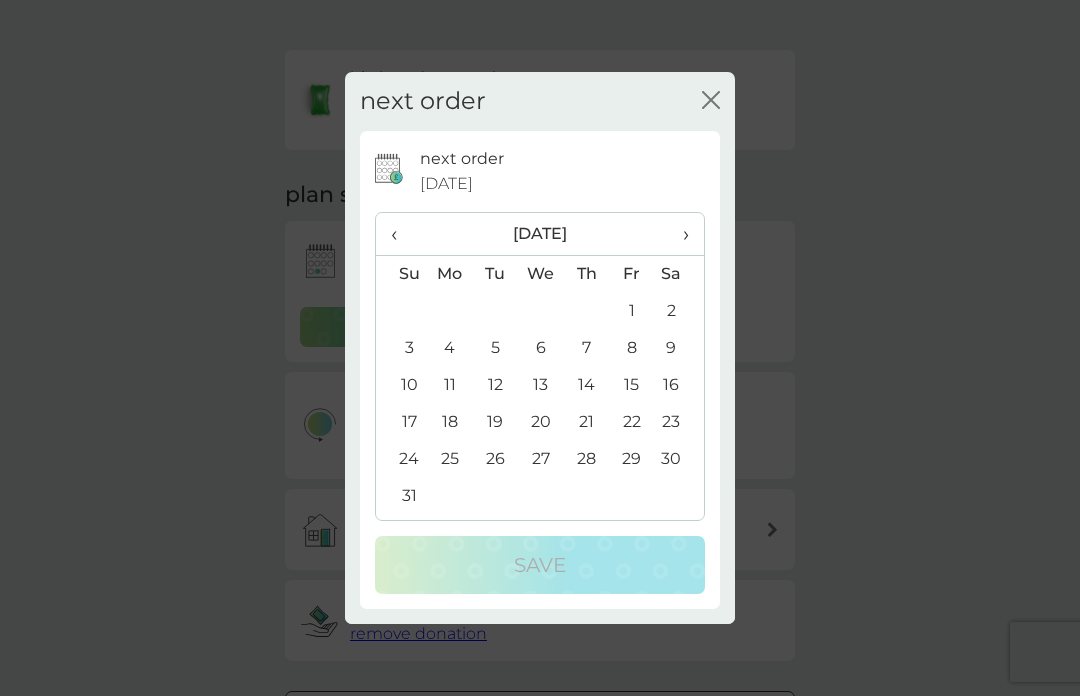 click on "18" at bounding box center (450, 422) 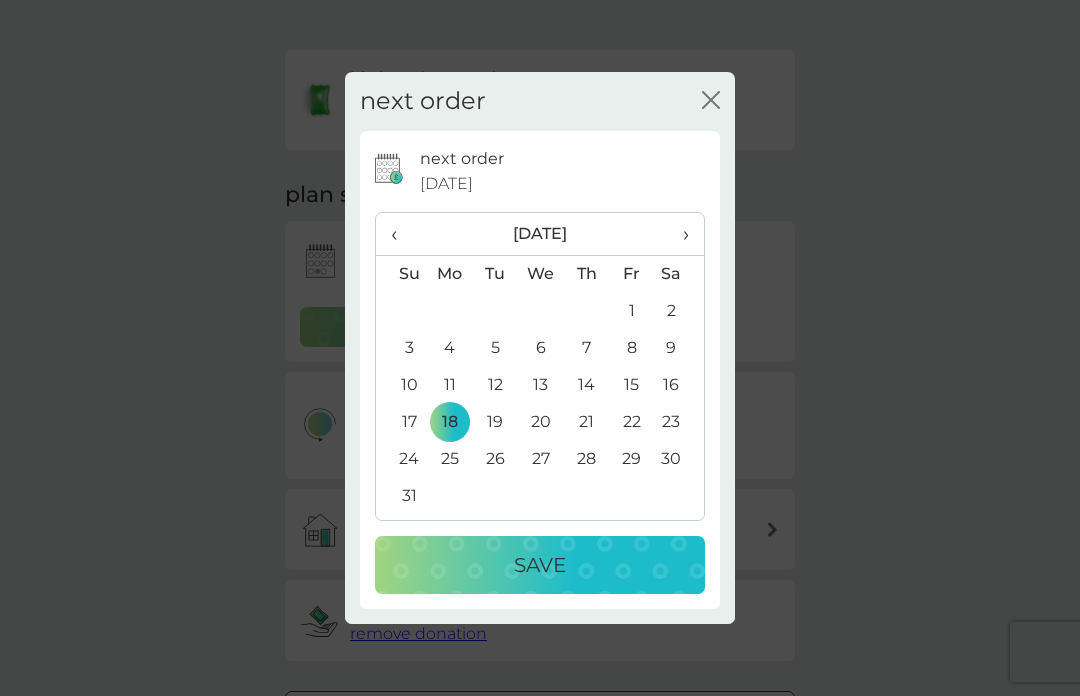 click on "Save" at bounding box center (540, 565) 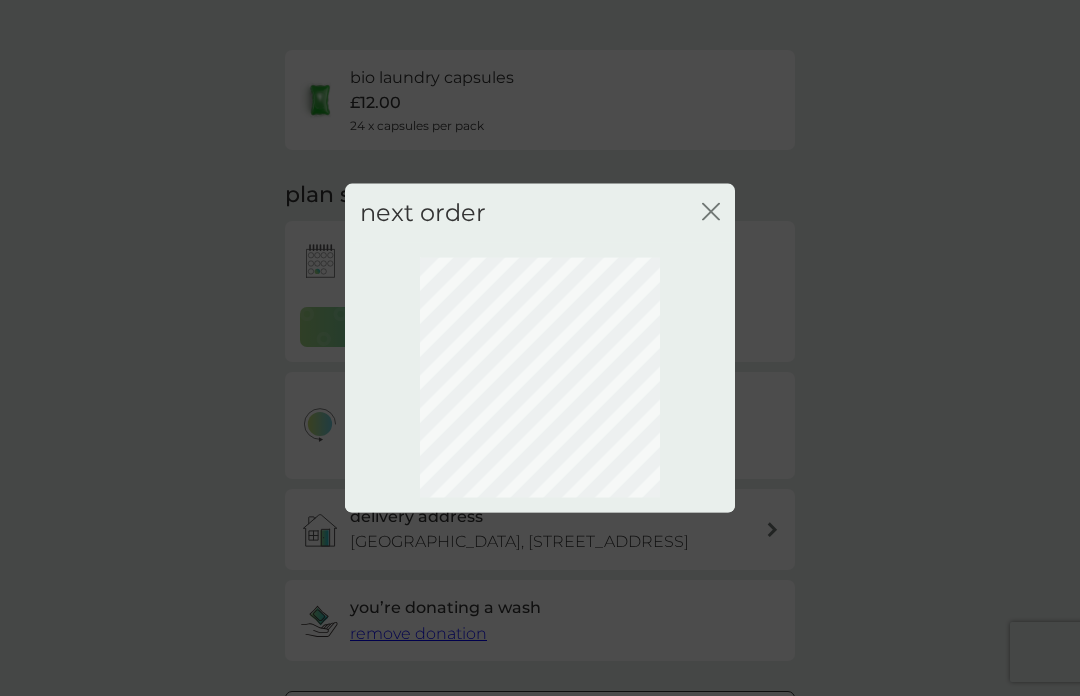scroll, scrollTop: 72, scrollLeft: 0, axis: vertical 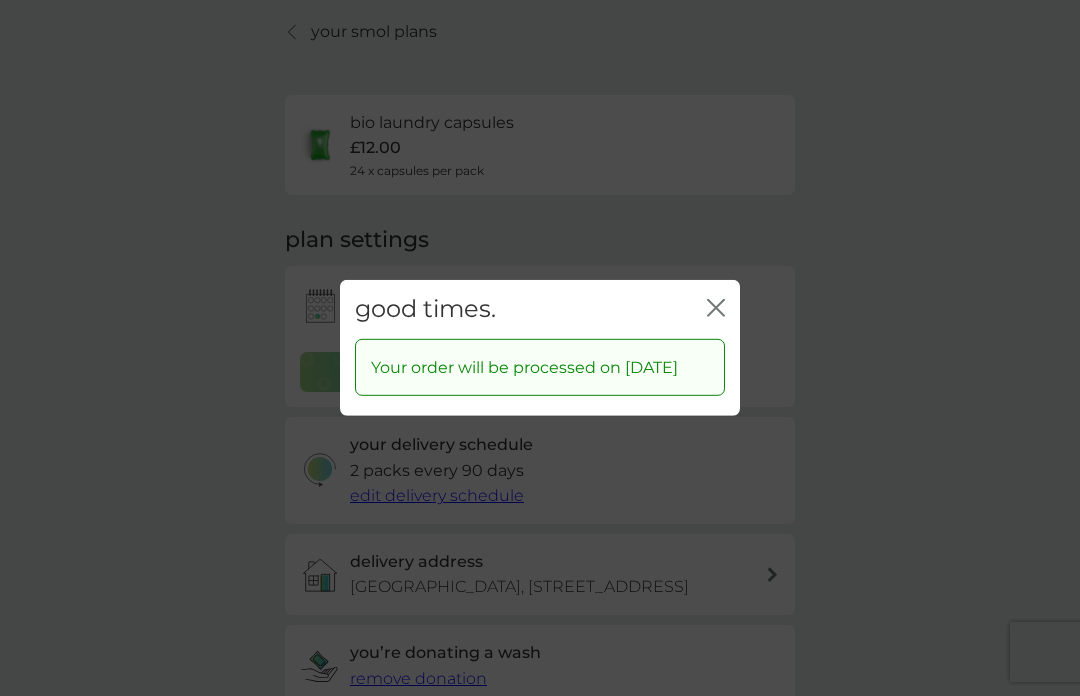 click on "close" 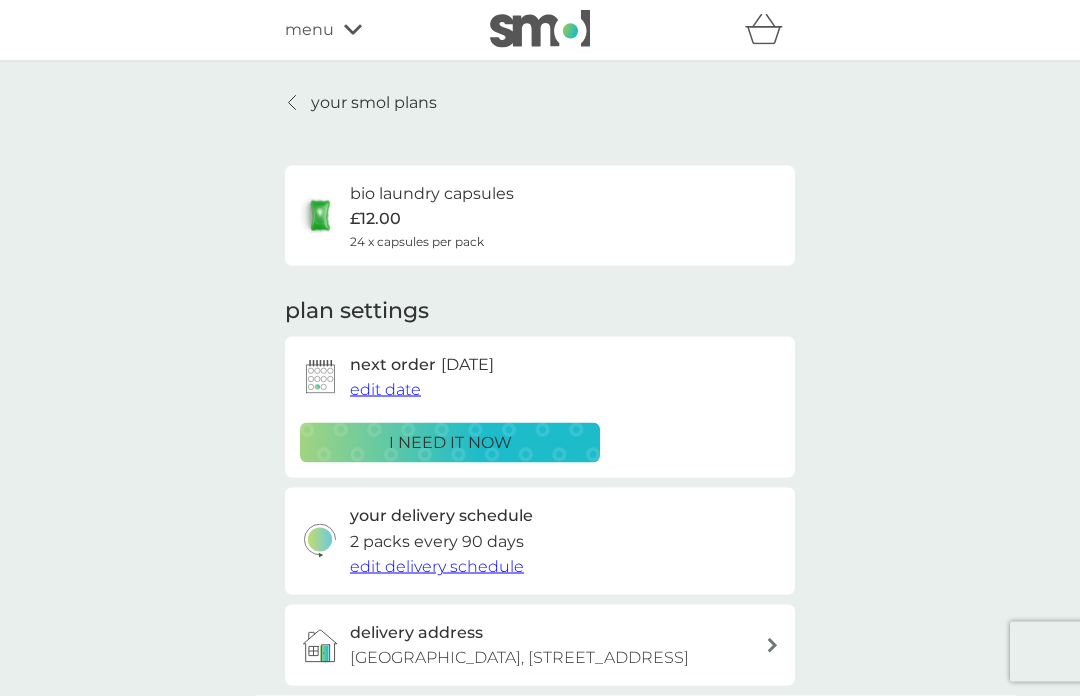 scroll, scrollTop: 0, scrollLeft: 0, axis: both 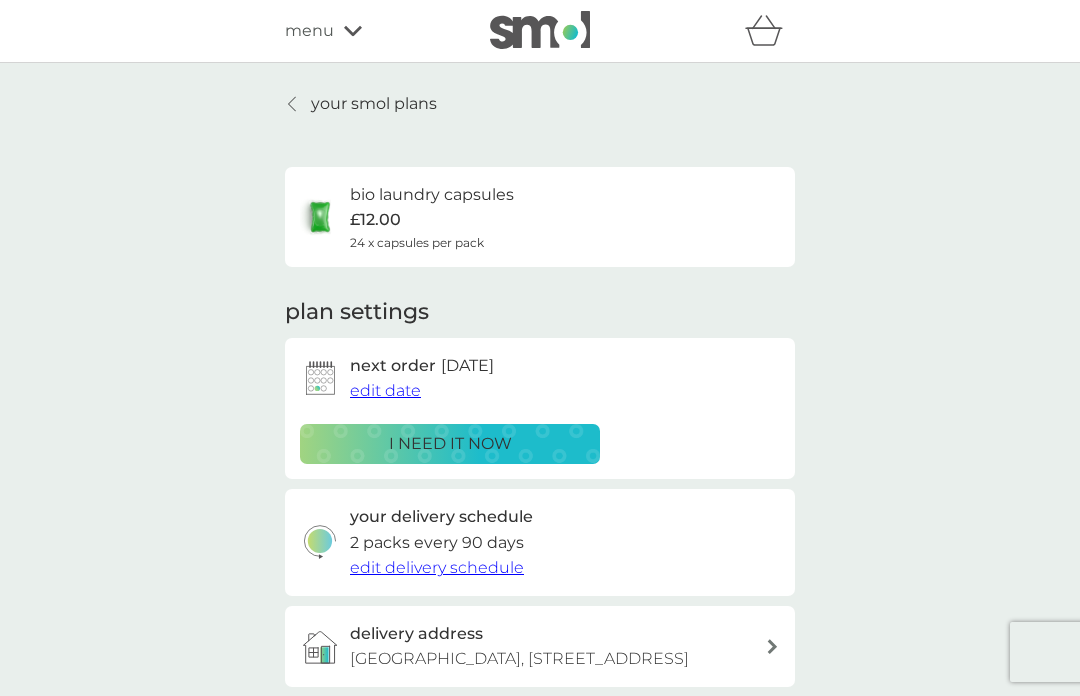 click on "your smol plans" at bounding box center (374, 104) 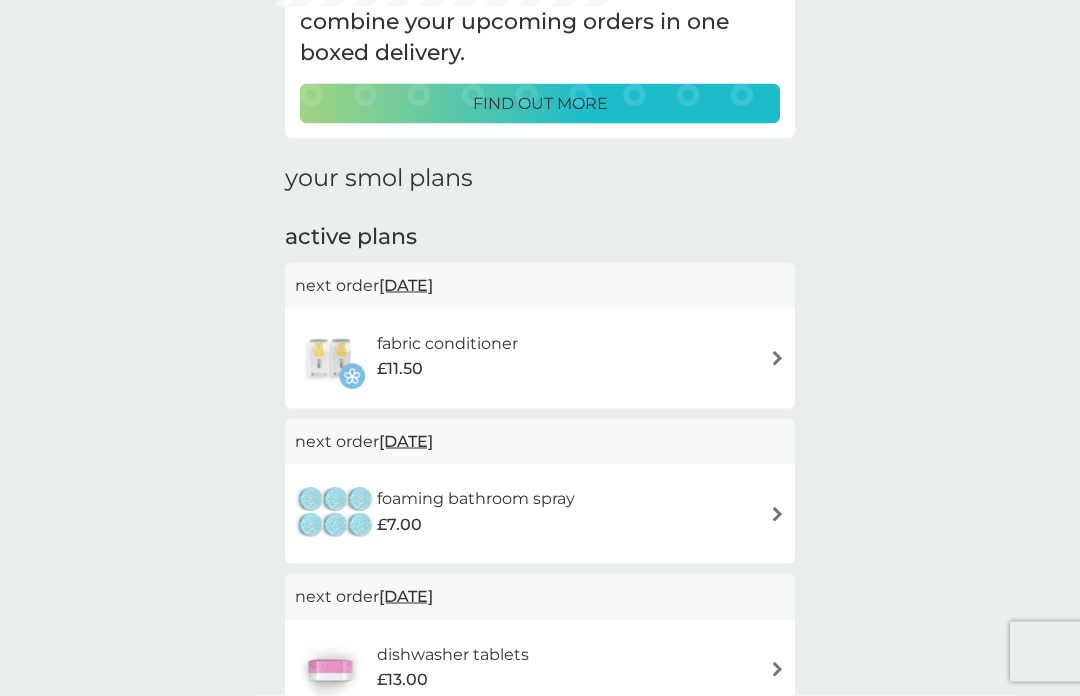scroll, scrollTop: 165, scrollLeft: 0, axis: vertical 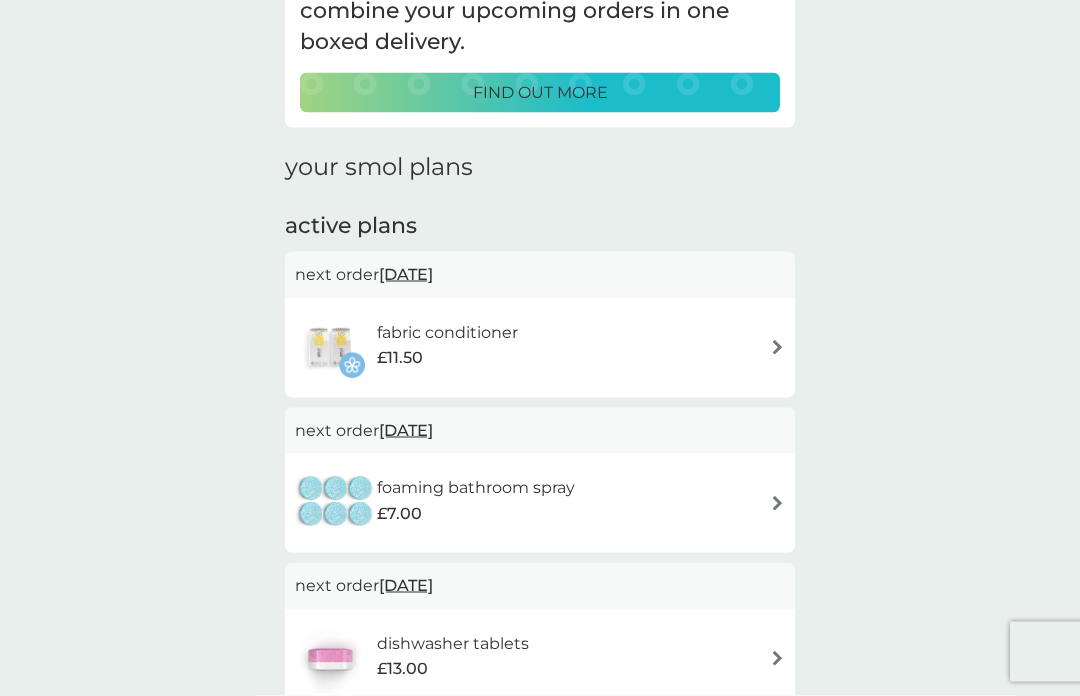 click at bounding box center [777, 347] 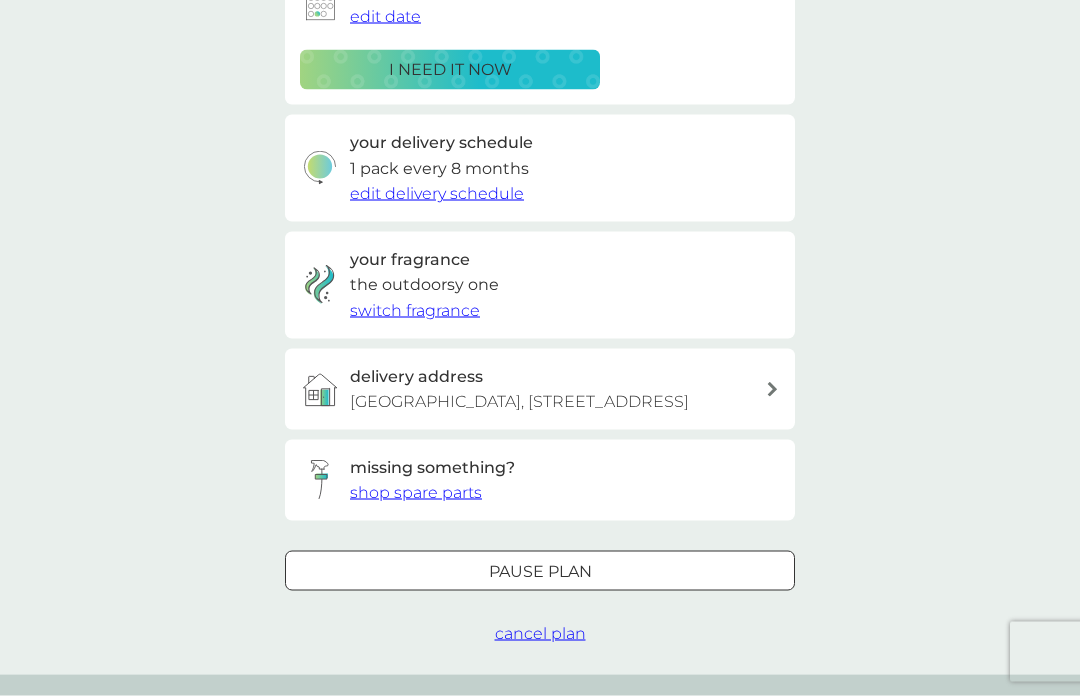 scroll, scrollTop: 380, scrollLeft: 0, axis: vertical 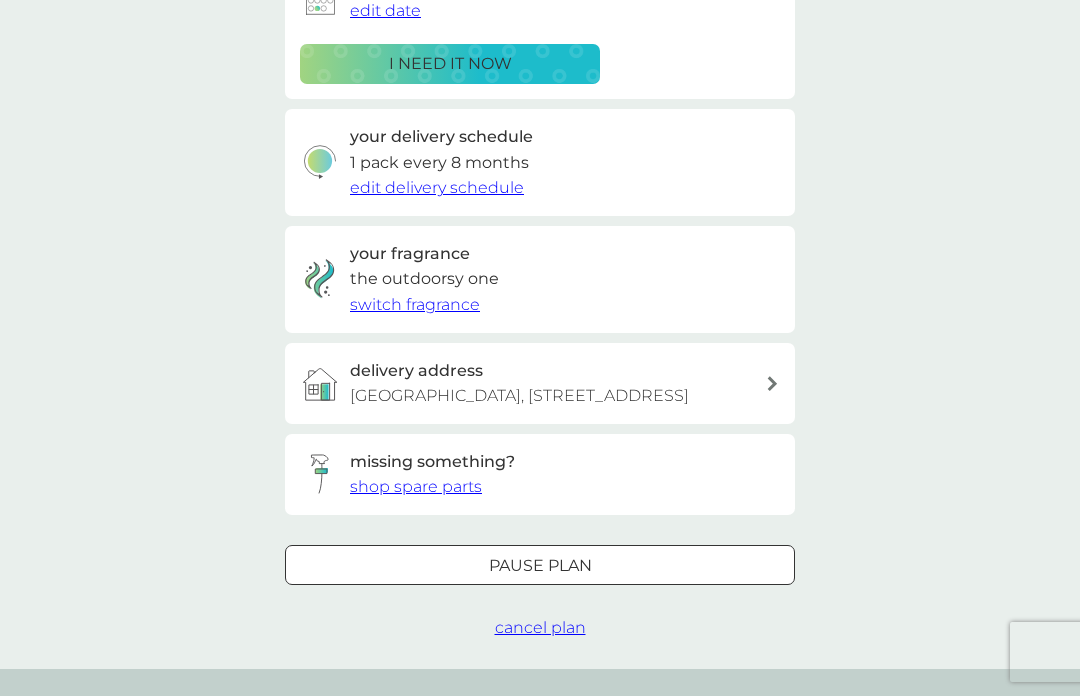 click on "Pause plan" at bounding box center (540, 566) 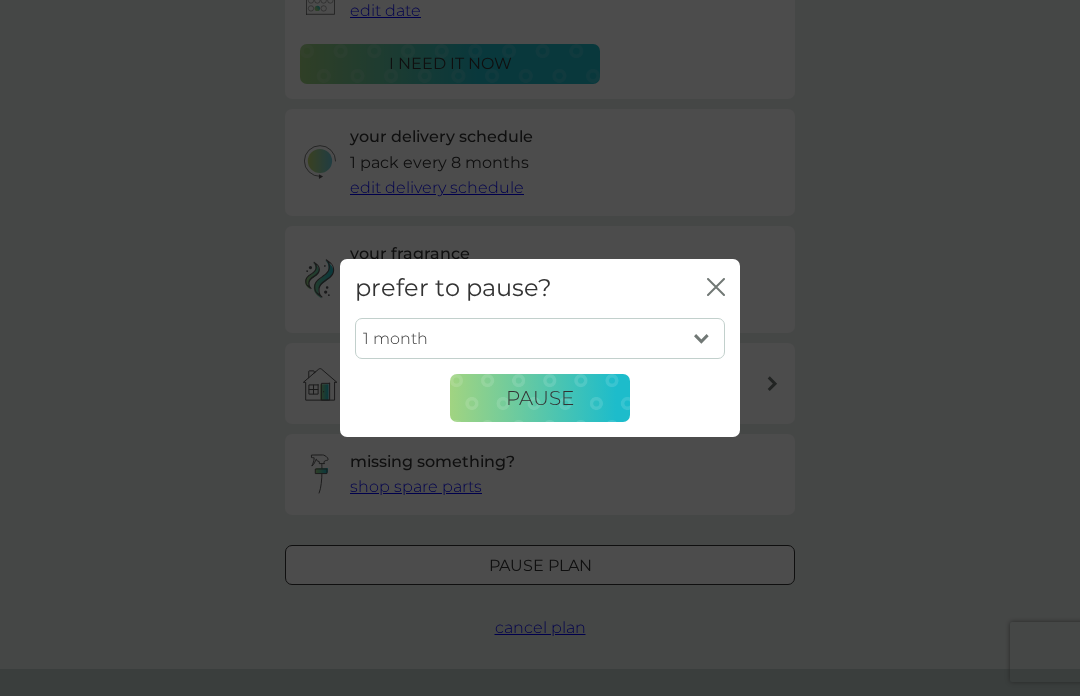 click on "Pause" at bounding box center [540, 398] 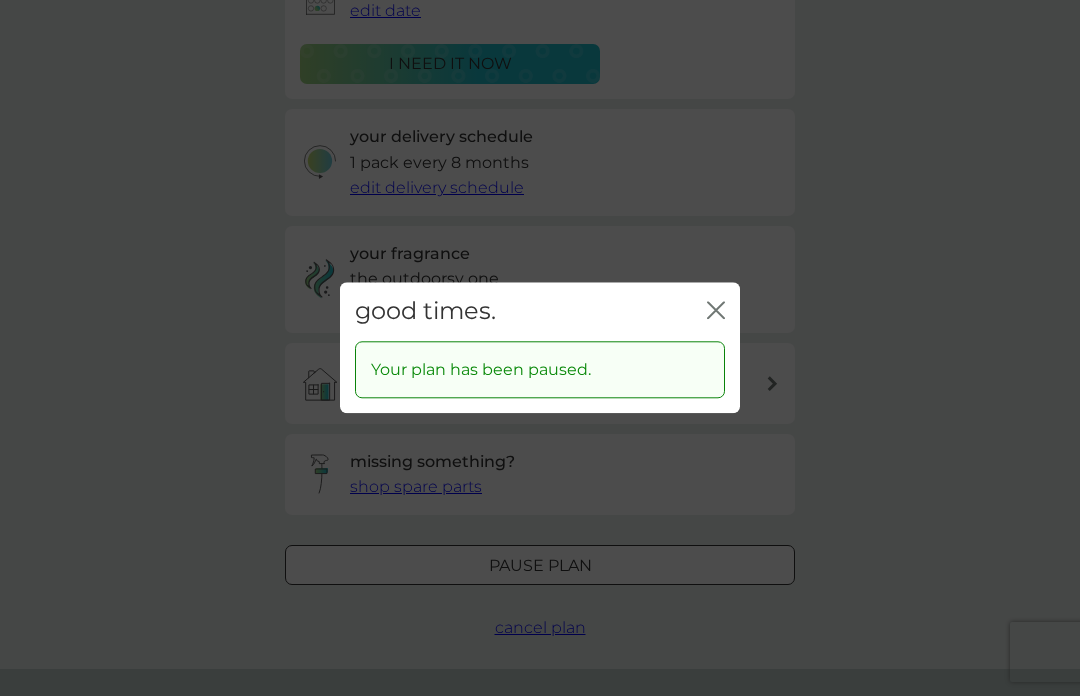 click on "good times. close" at bounding box center (540, 311) 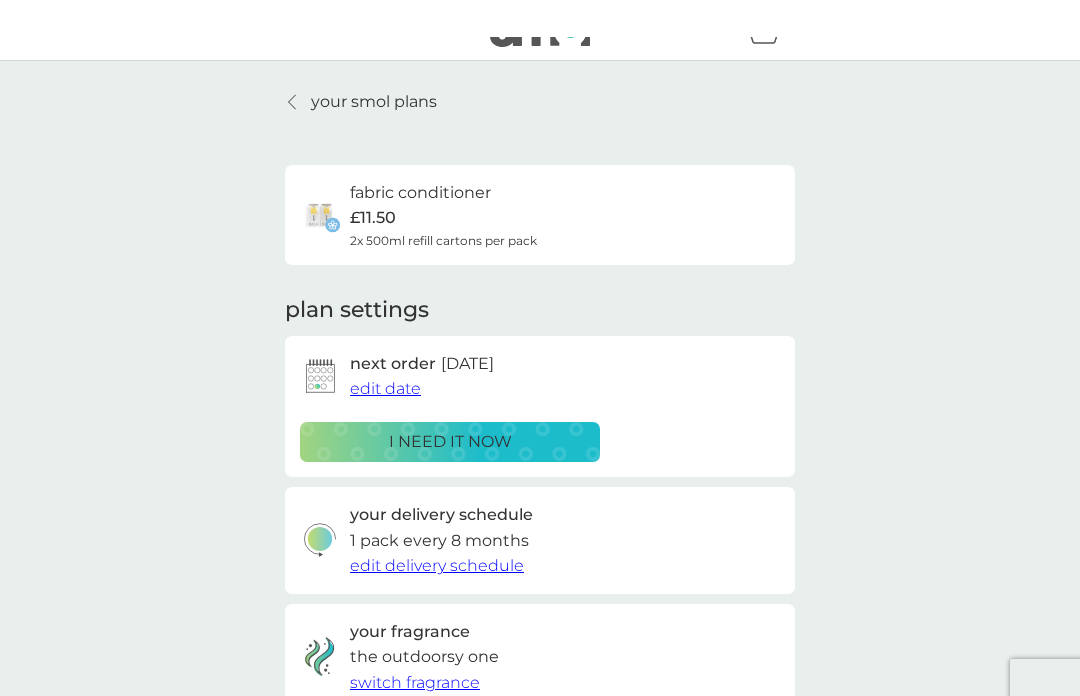 scroll, scrollTop: 0, scrollLeft: 0, axis: both 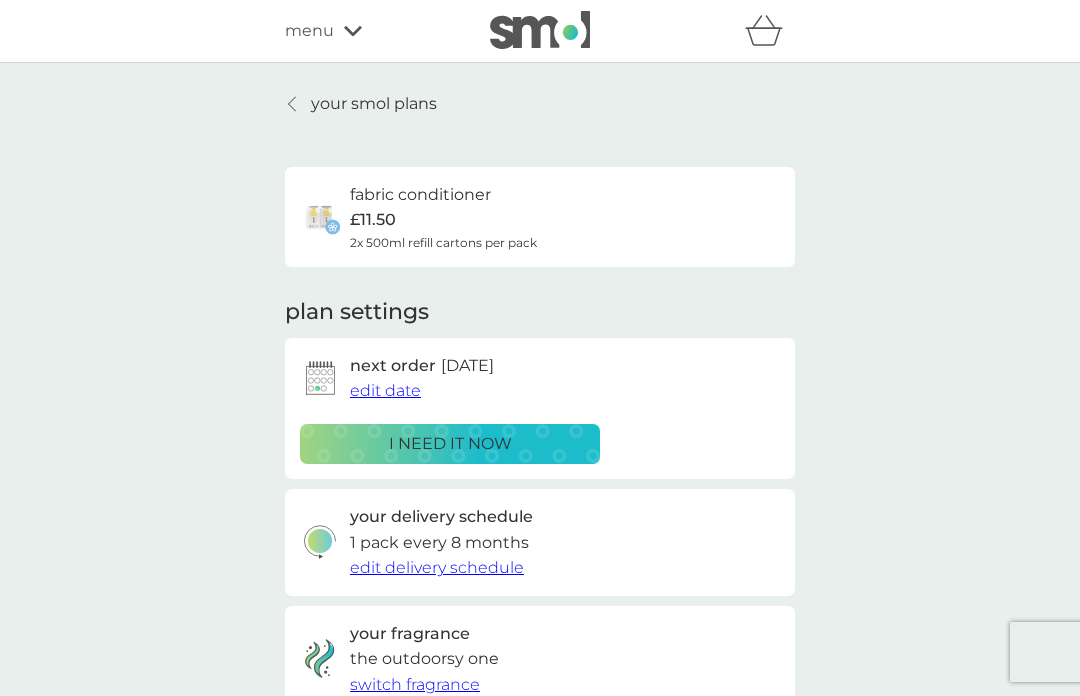 click on "your smol plans" at bounding box center (374, 104) 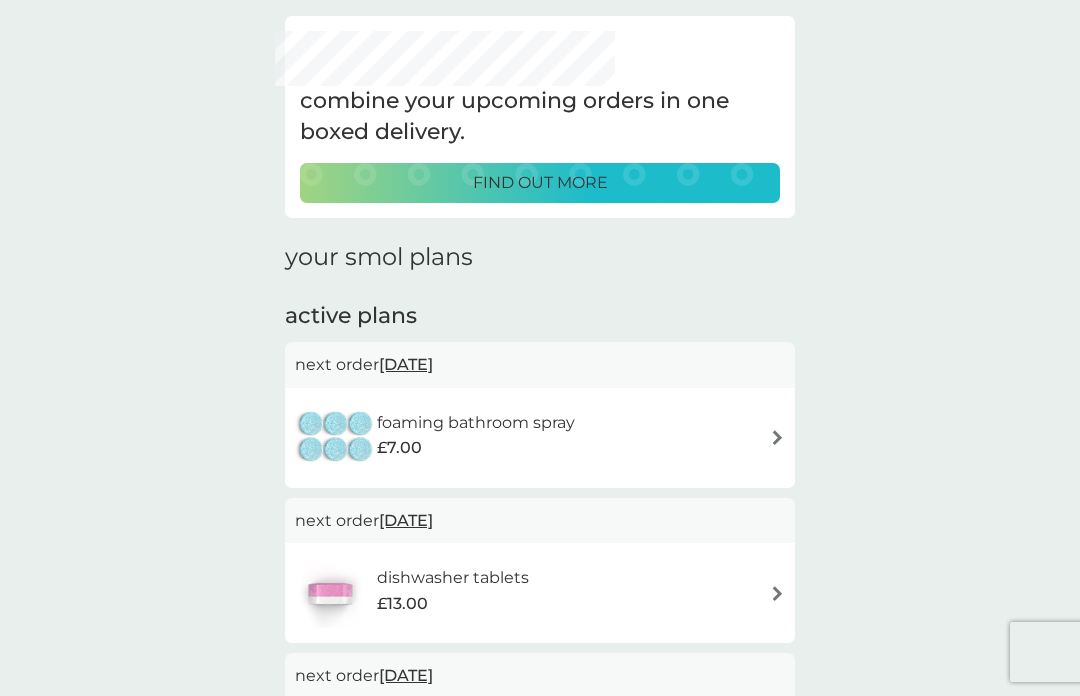 scroll, scrollTop: 81, scrollLeft: 0, axis: vertical 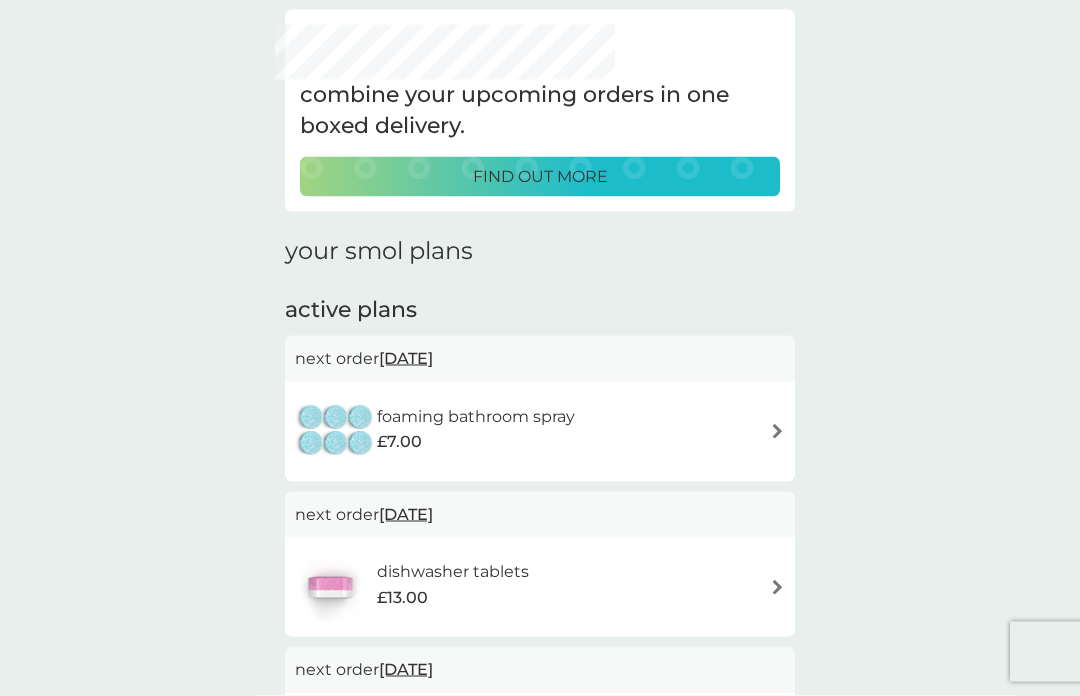 click at bounding box center [777, 431] 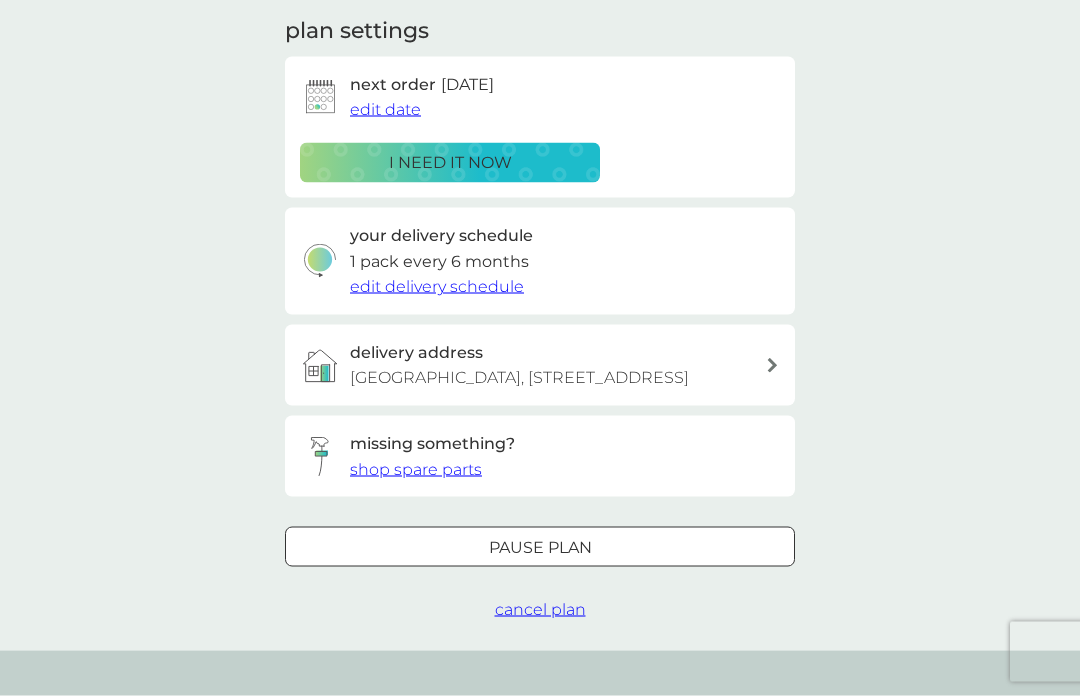 scroll, scrollTop: 282, scrollLeft: 0, axis: vertical 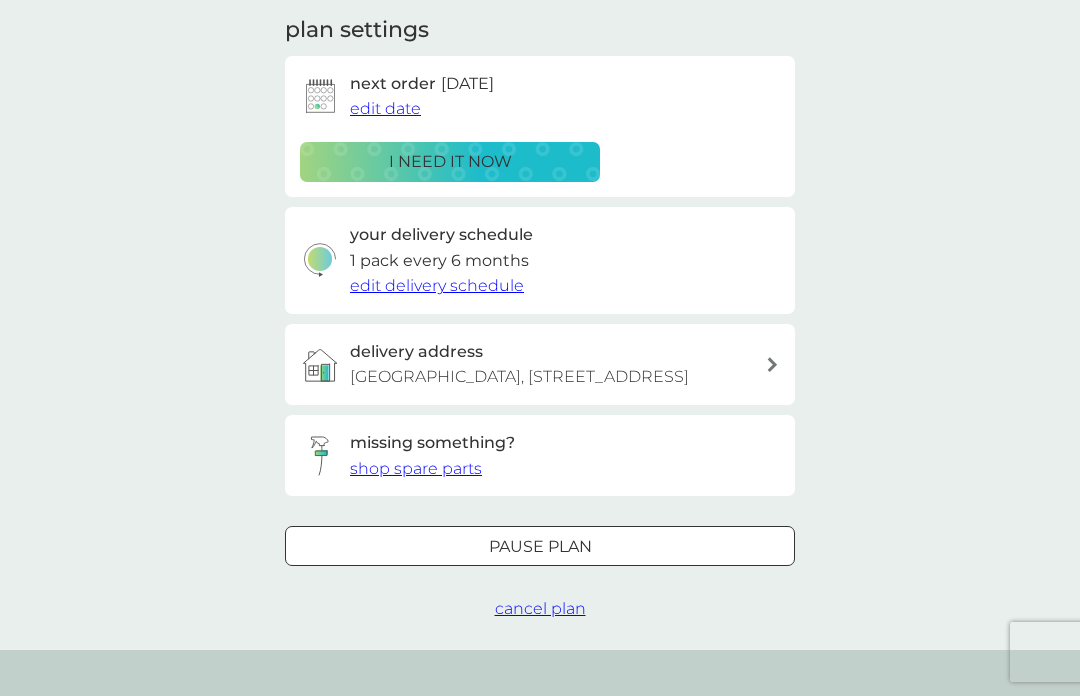 click on "Pause plan" at bounding box center (540, 547) 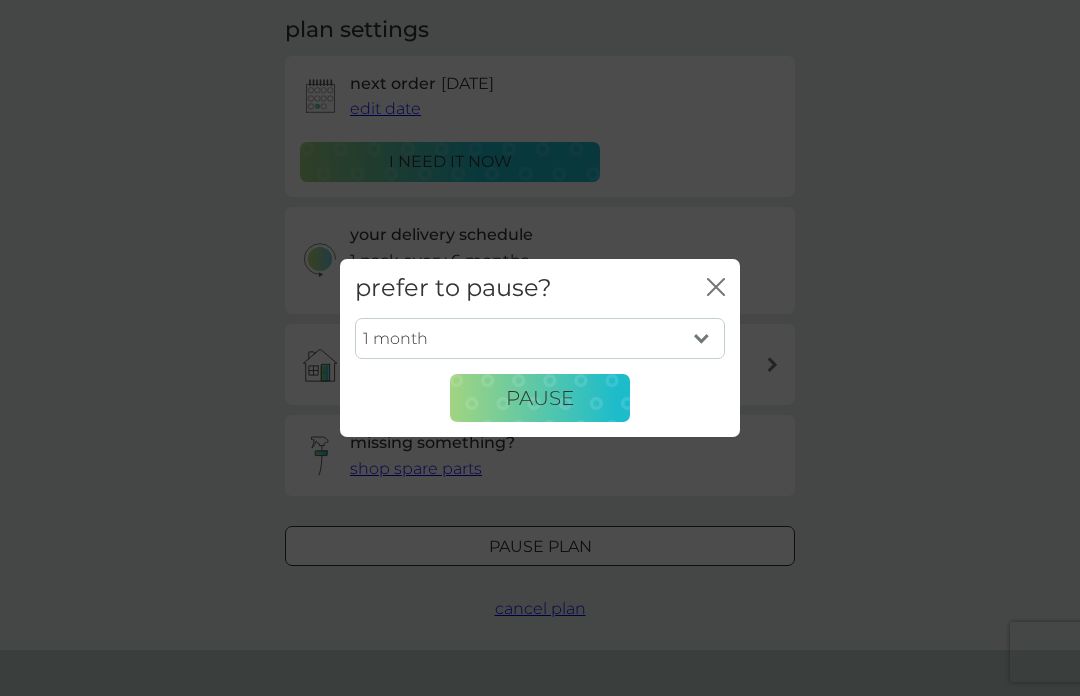 click on "Pause" at bounding box center [540, 398] 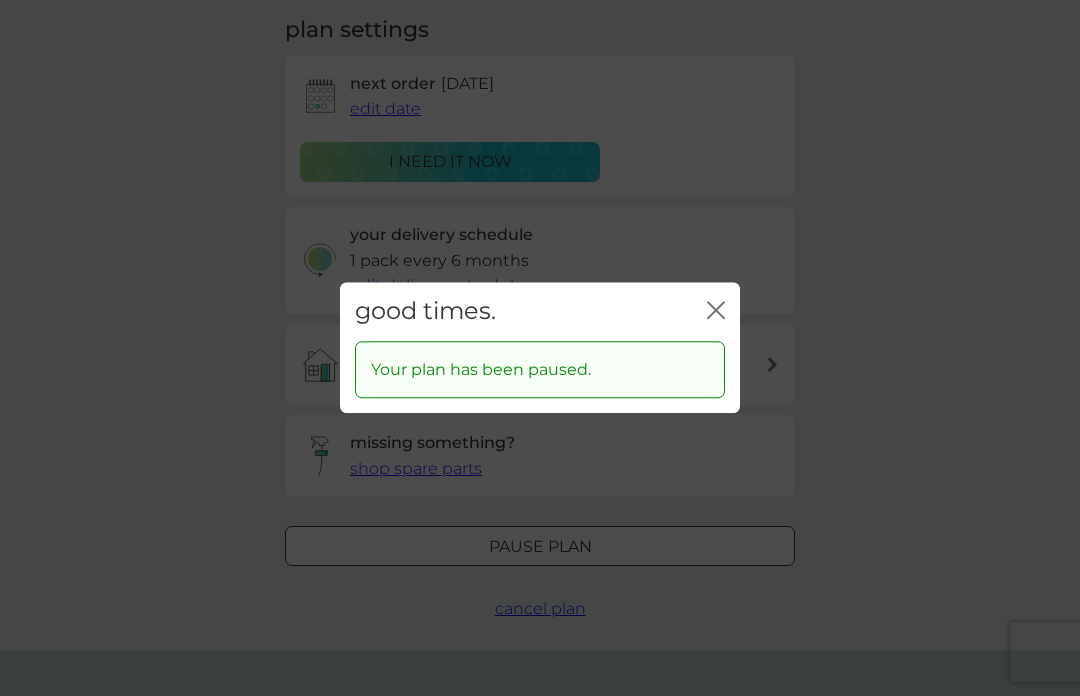 click on "close" 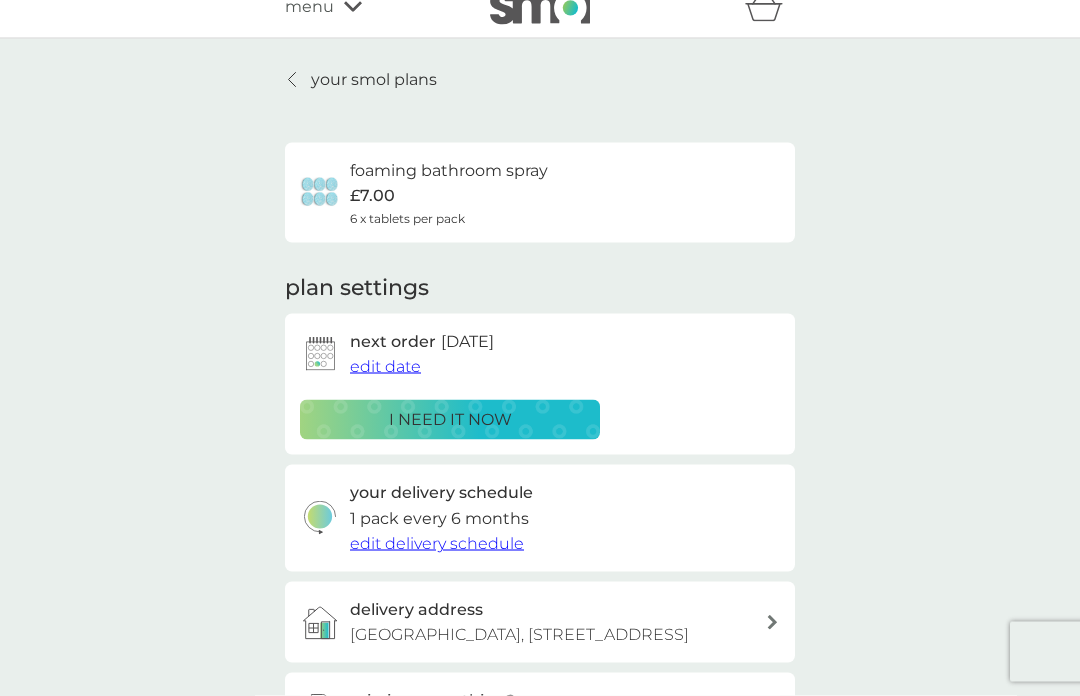 scroll, scrollTop: 0, scrollLeft: 0, axis: both 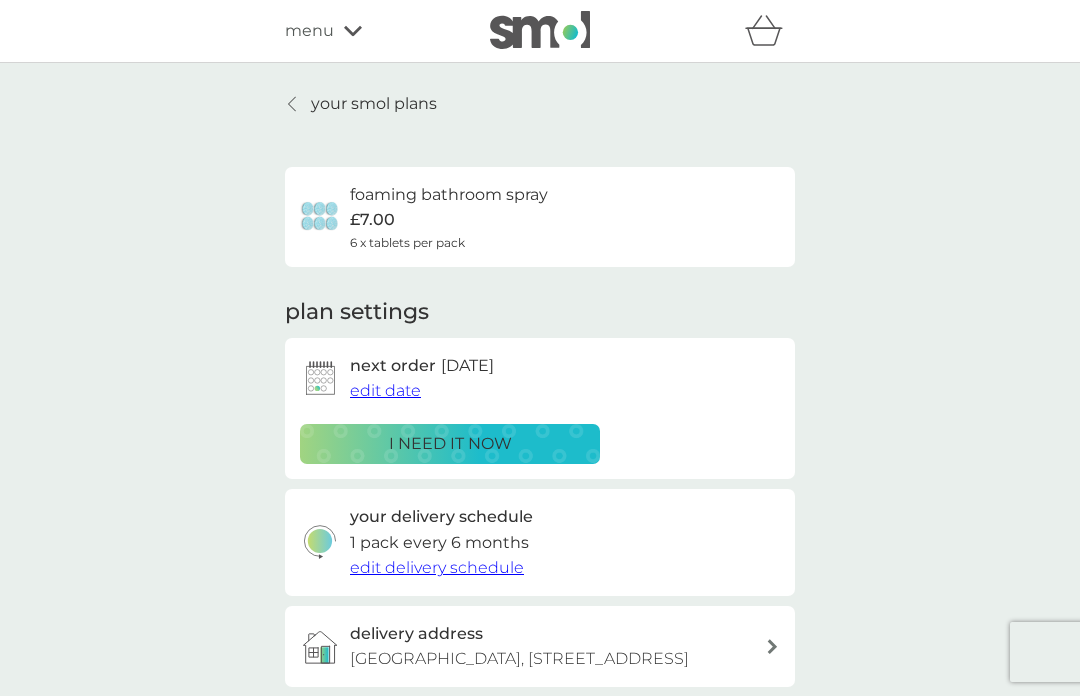 click on "your smol plans" at bounding box center (374, 104) 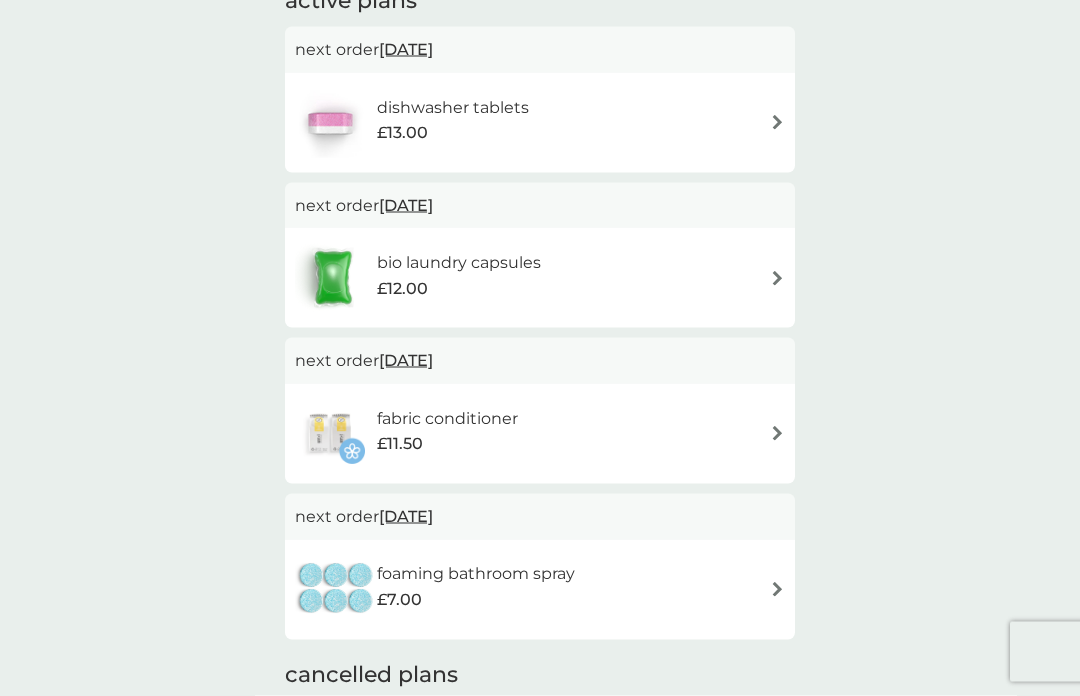 scroll, scrollTop: 382, scrollLeft: 0, axis: vertical 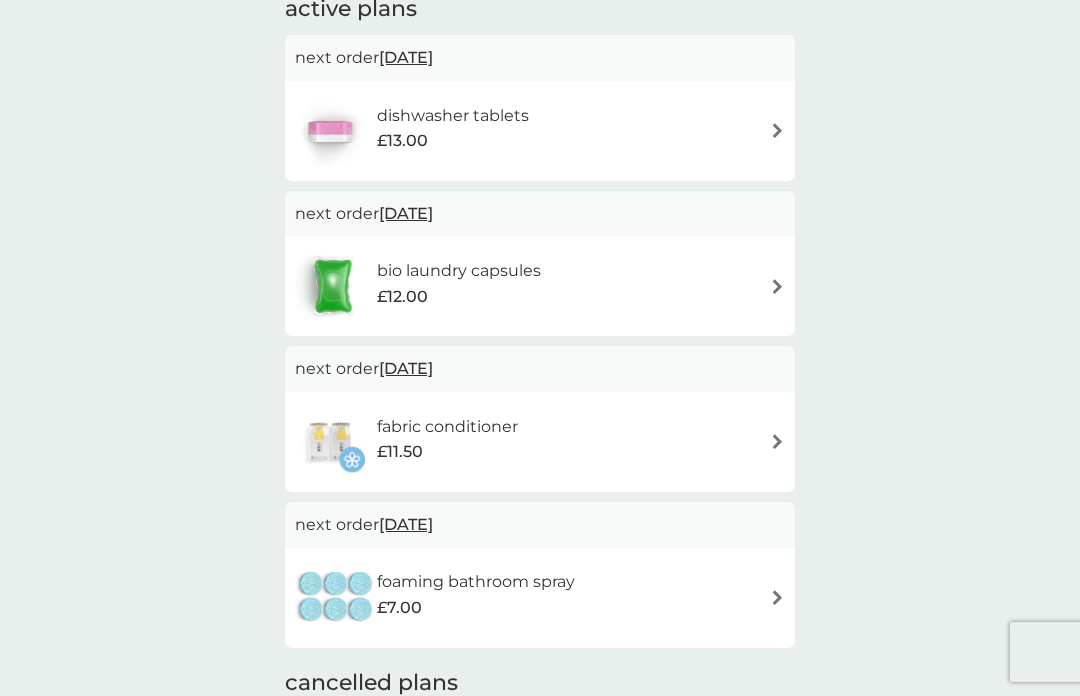 click at bounding box center (777, 441) 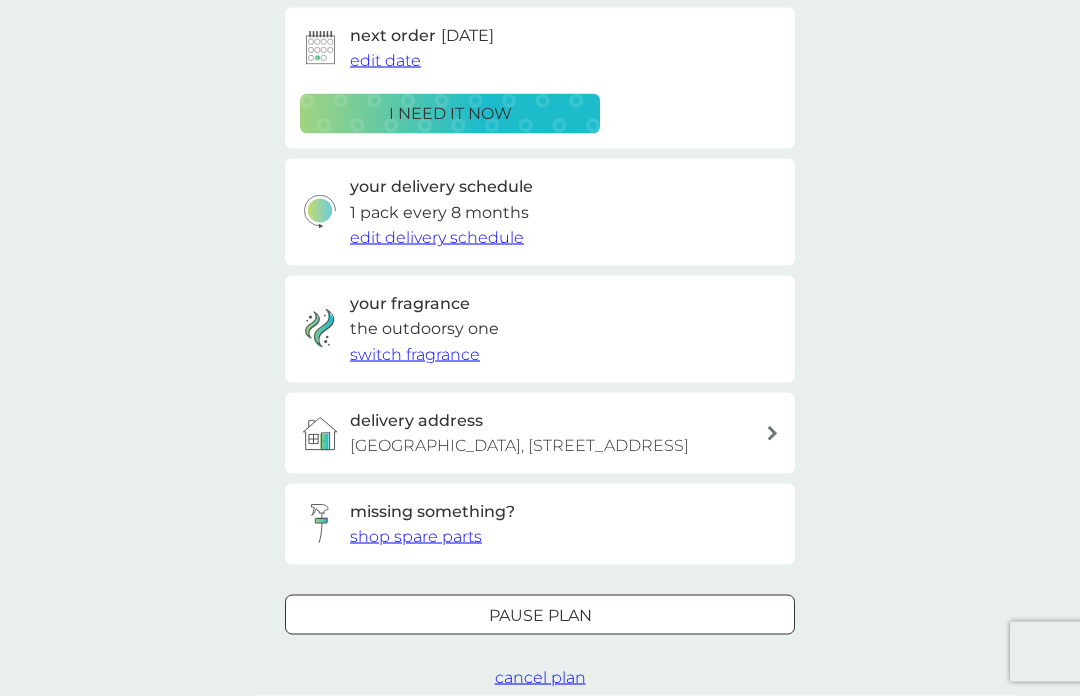 scroll, scrollTop: 336, scrollLeft: 0, axis: vertical 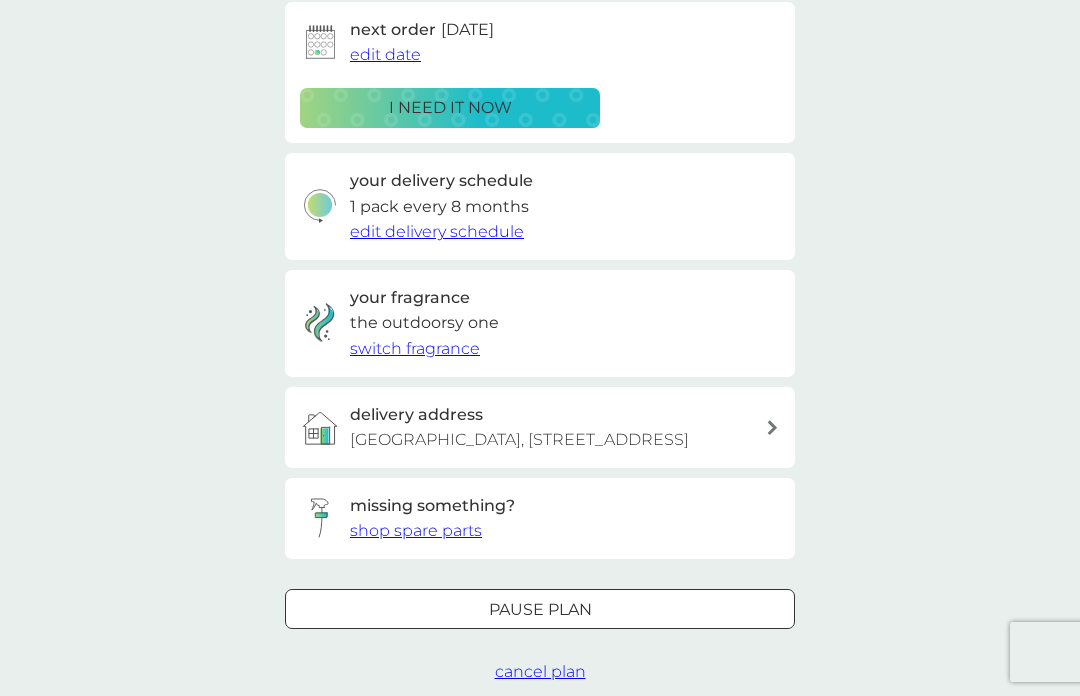 click on "Pause plan" at bounding box center (540, 610) 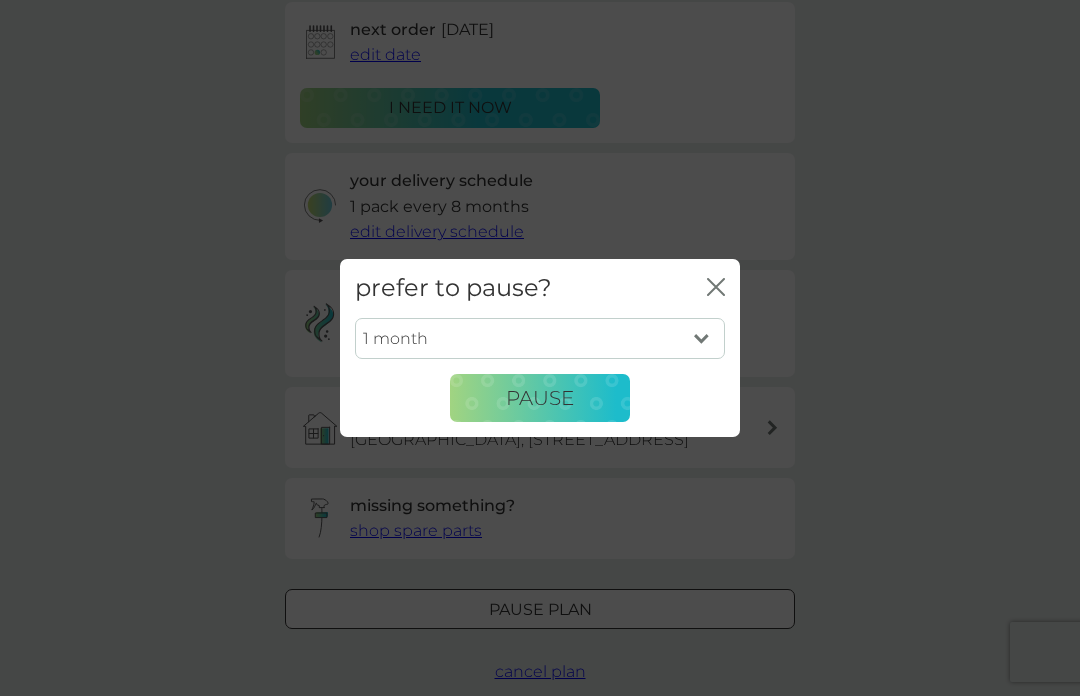 click on "1 month 2 months 3 months 4 months 5 months 6 months" at bounding box center [540, 339] 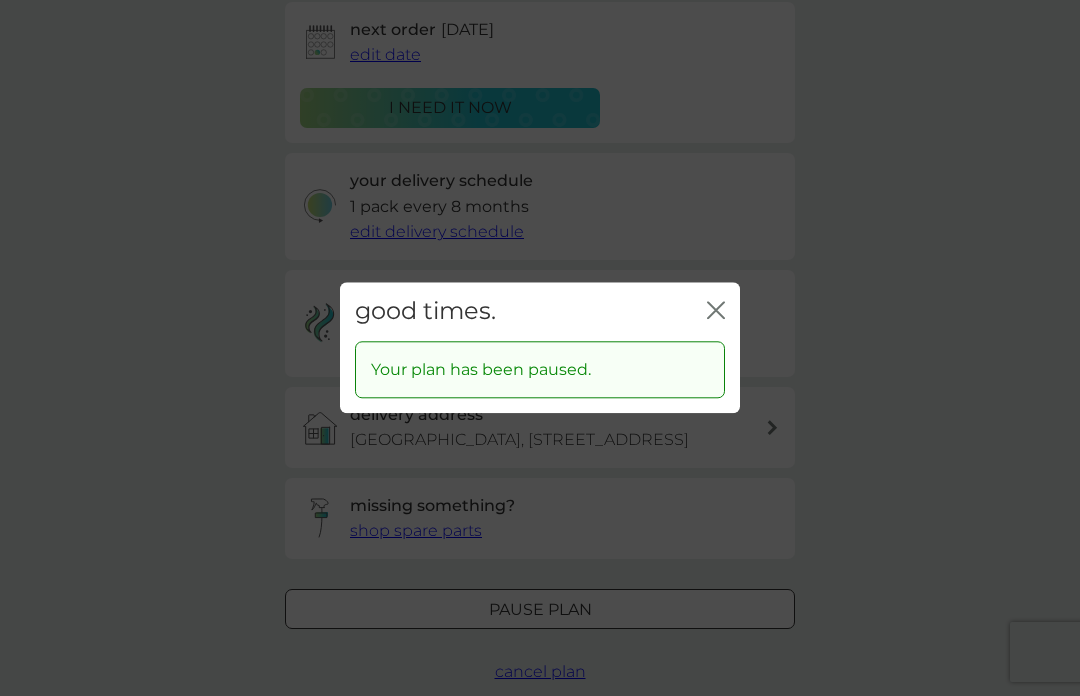 click on "close" 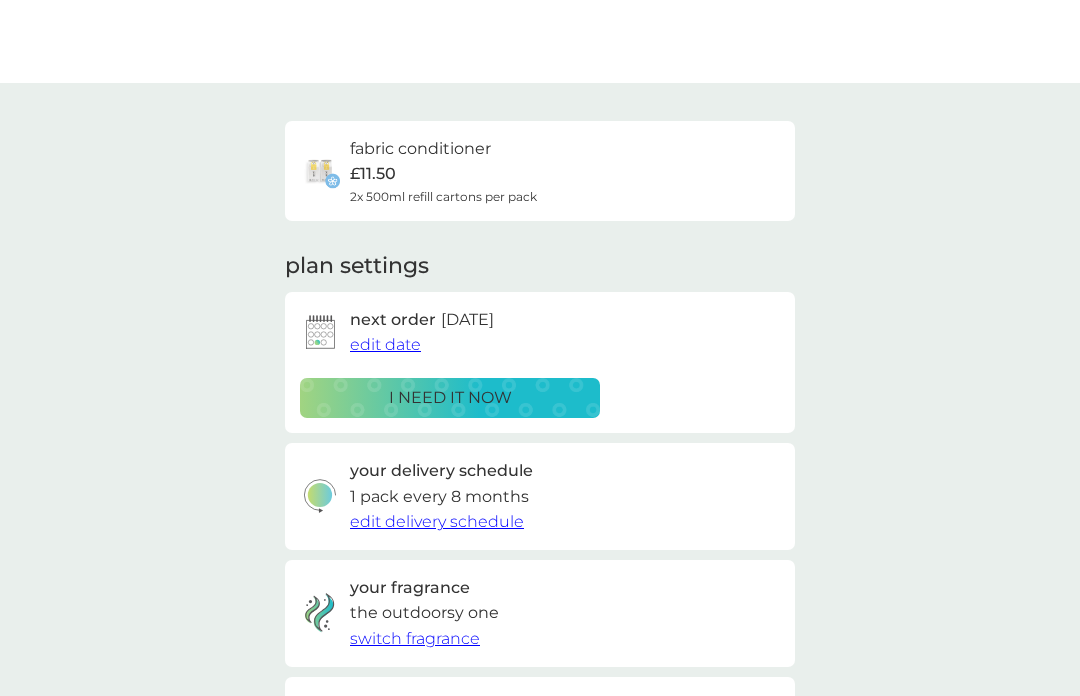 scroll, scrollTop: 0, scrollLeft: 0, axis: both 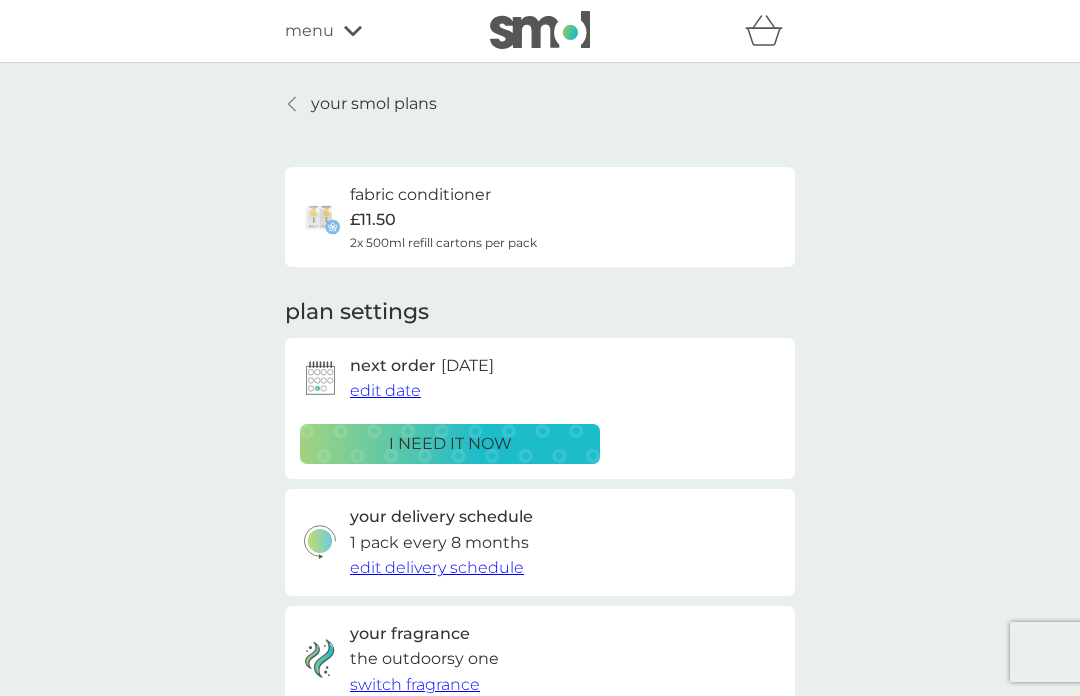 click on "your smol plans" at bounding box center (374, 104) 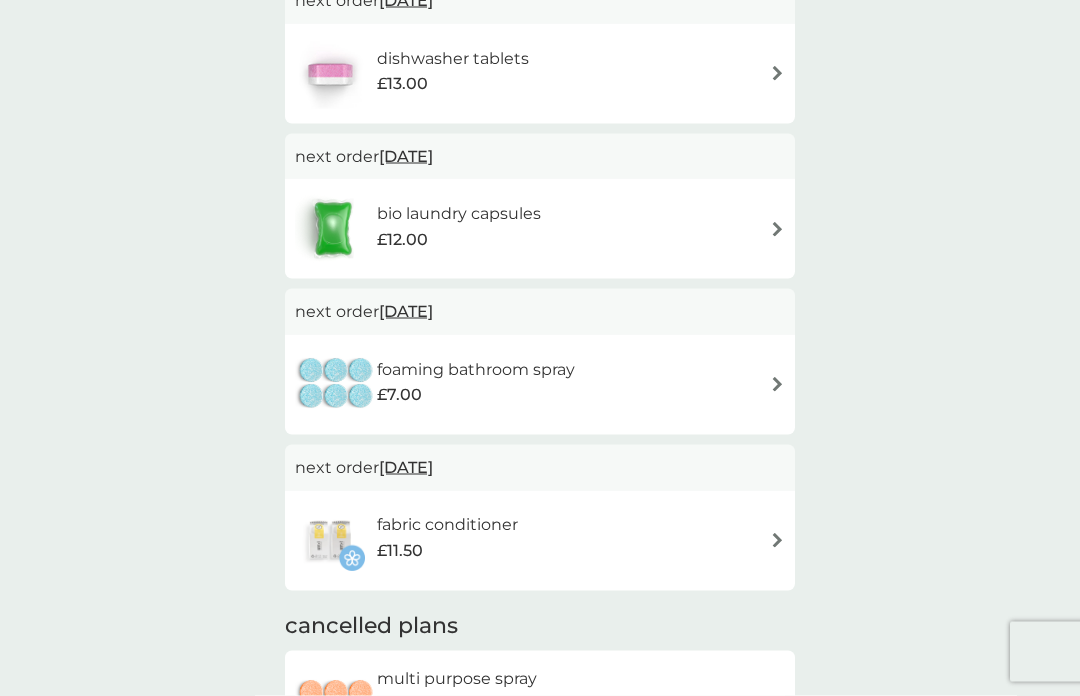 scroll, scrollTop: 440, scrollLeft: 0, axis: vertical 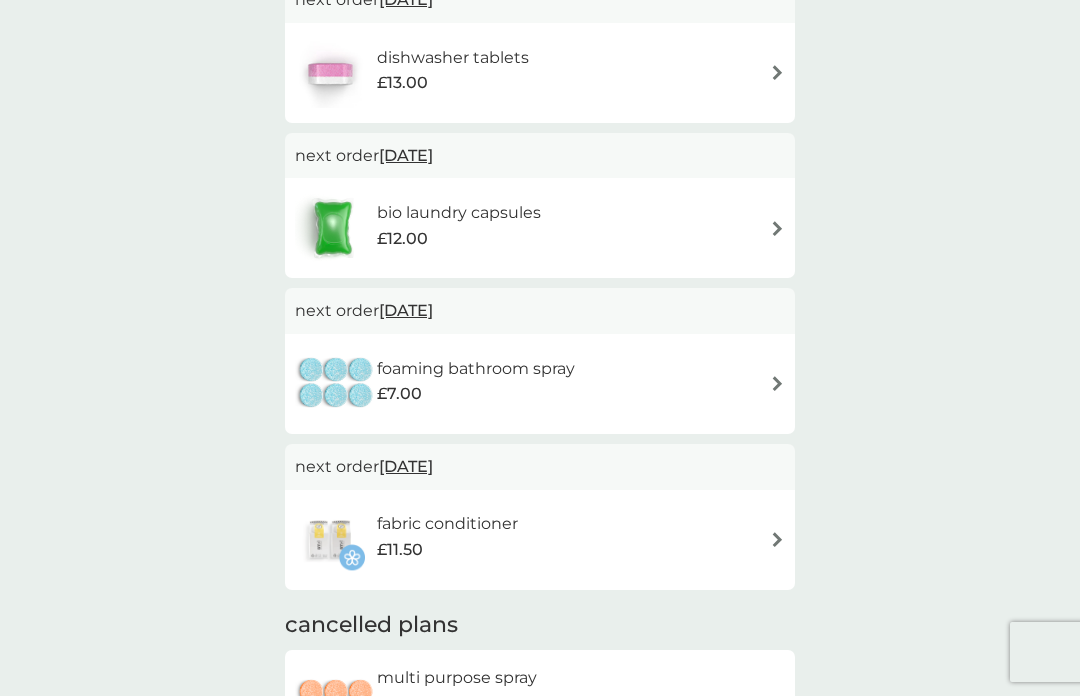 click on "fabric conditioner £11.50" at bounding box center [540, 540] 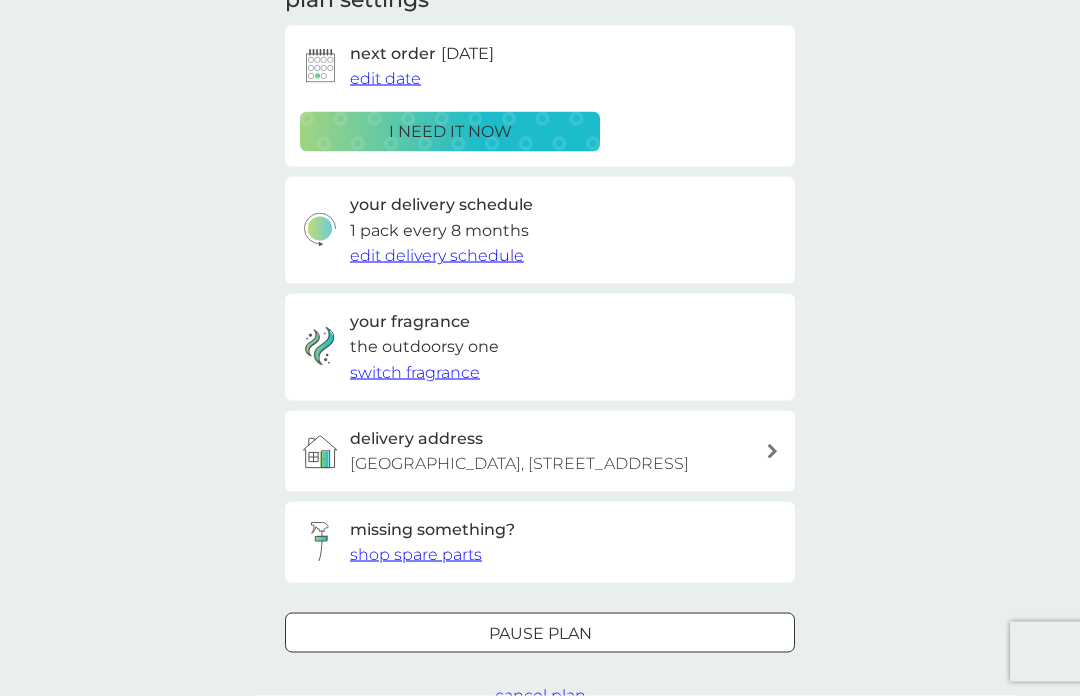 scroll, scrollTop: 314, scrollLeft: 0, axis: vertical 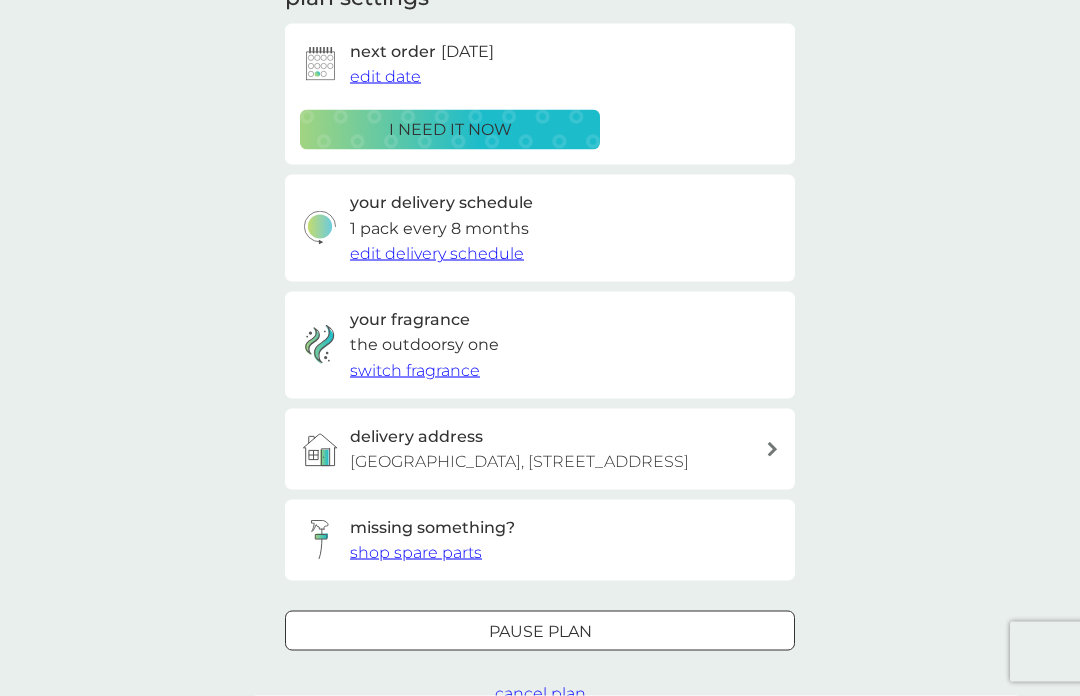 click on "cancel plan" at bounding box center (540, 693) 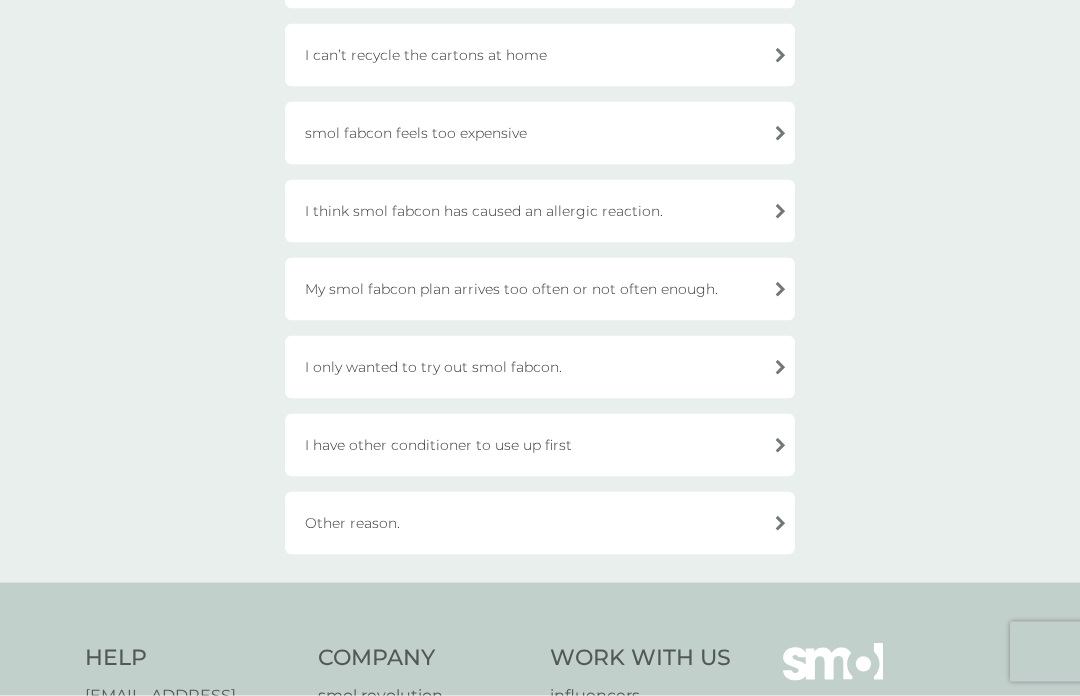 scroll, scrollTop: 531, scrollLeft: 0, axis: vertical 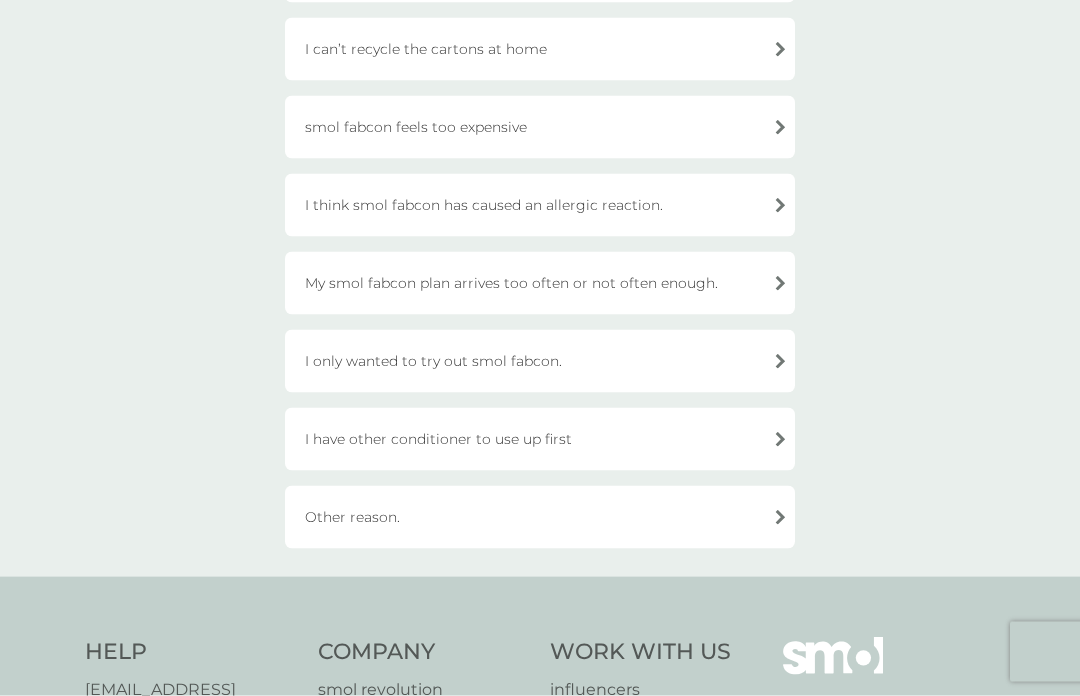 click on "My smol fabcon plan arrives too often or not often enough." at bounding box center (540, 283) 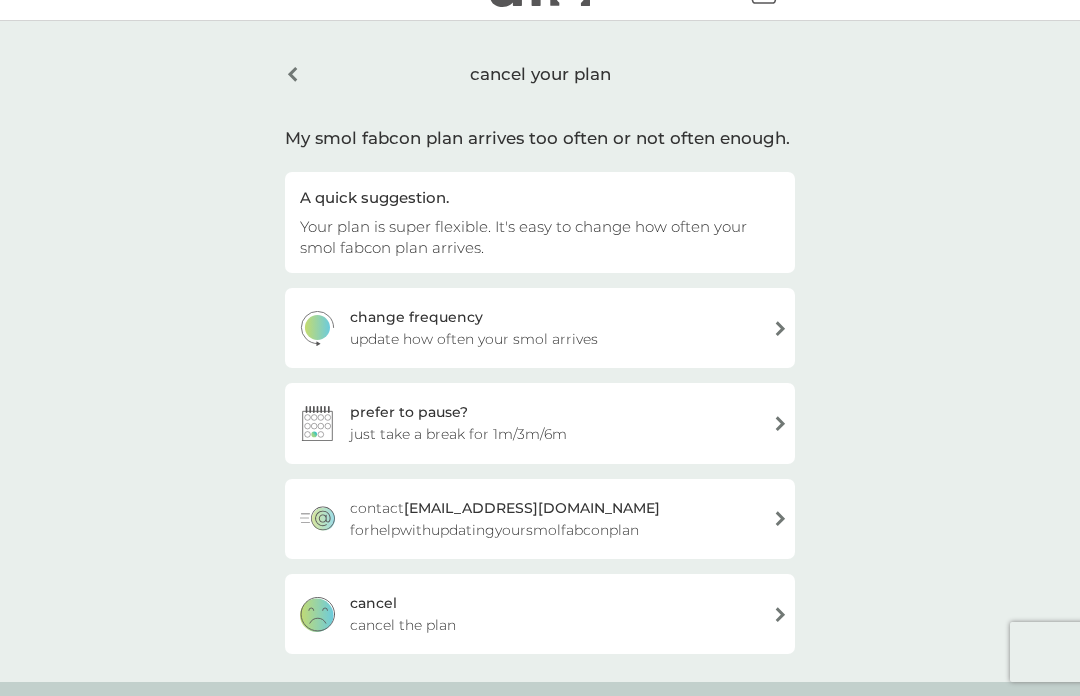 scroll, scrollTop: 41, scrollLeft: 0, axis: vertical 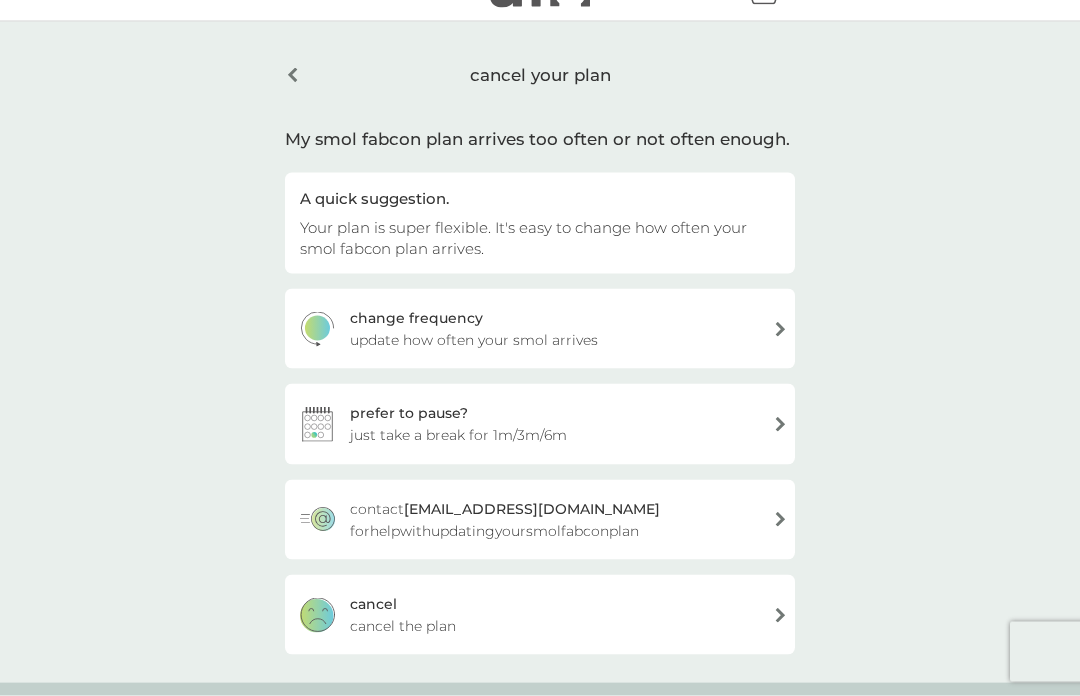click on "prefer to pause? just take a break for 1m/3m/6m" at bounding box center (540, 424) 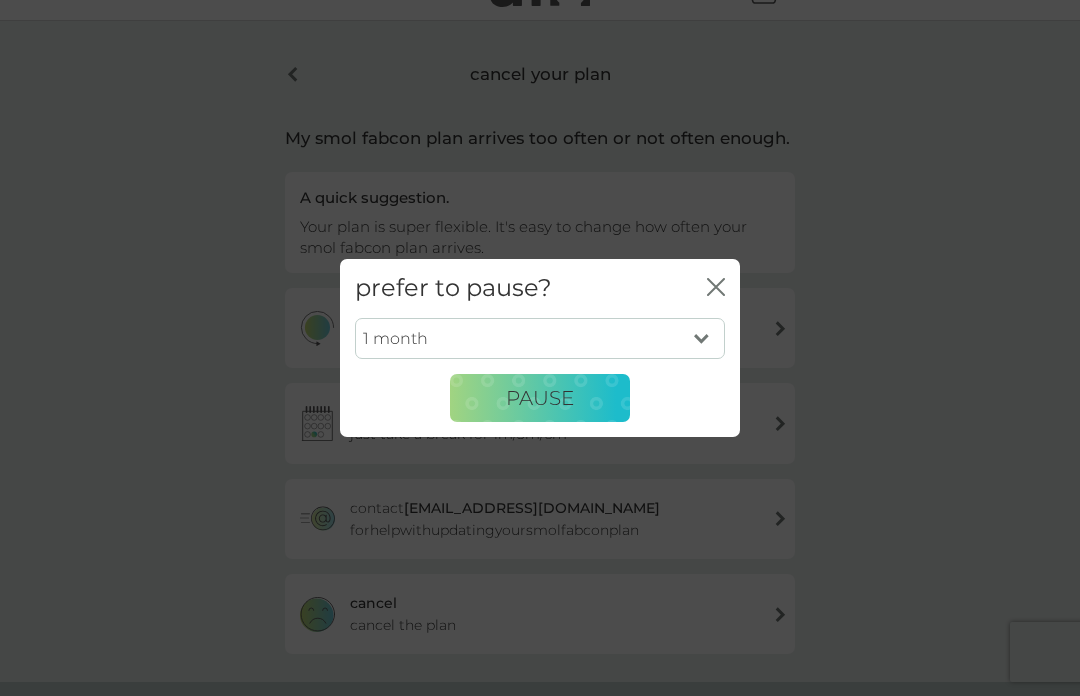 click on "1 month 3 months 6 months" at bounding box center [540, 339] 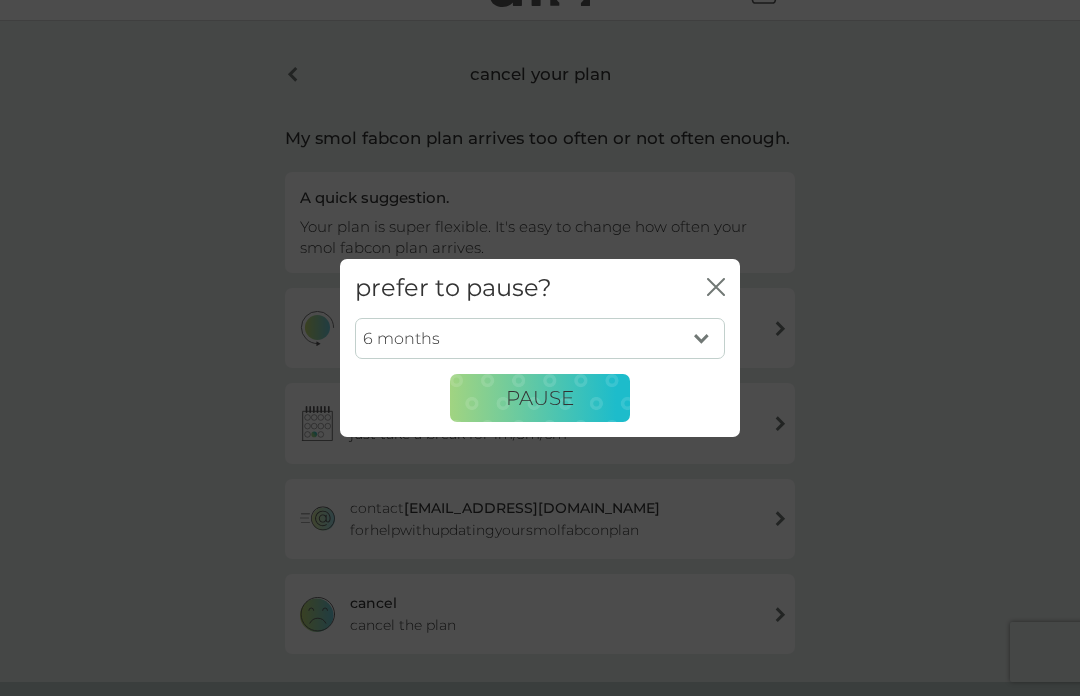 click on "PAUSE" at bounding box center [540, 398] 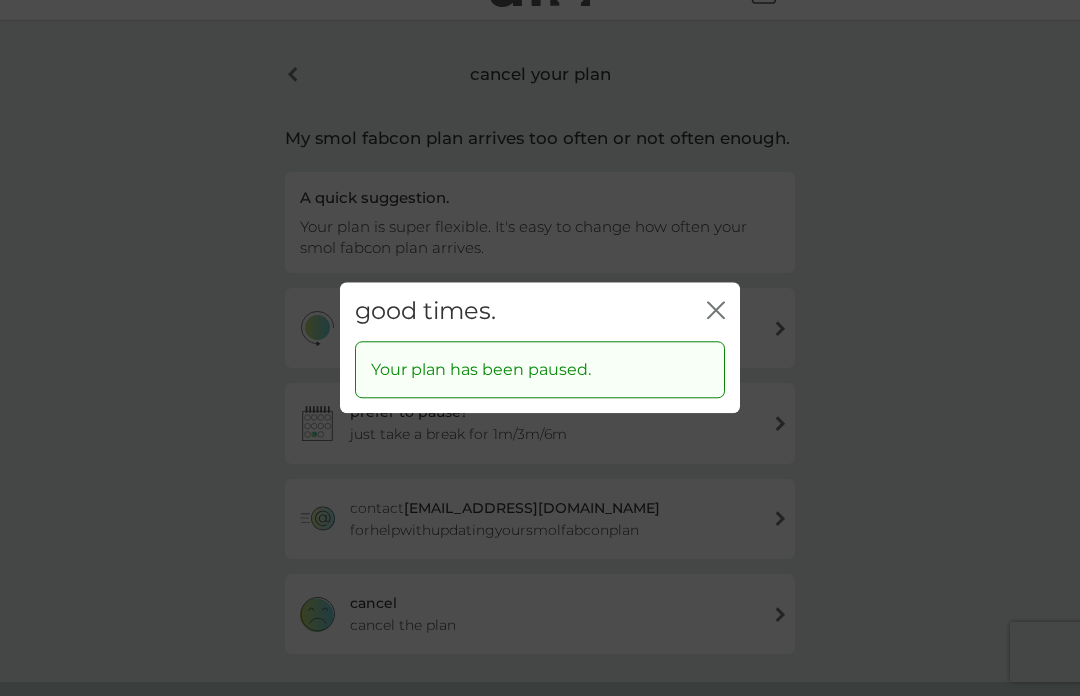 click on "close" 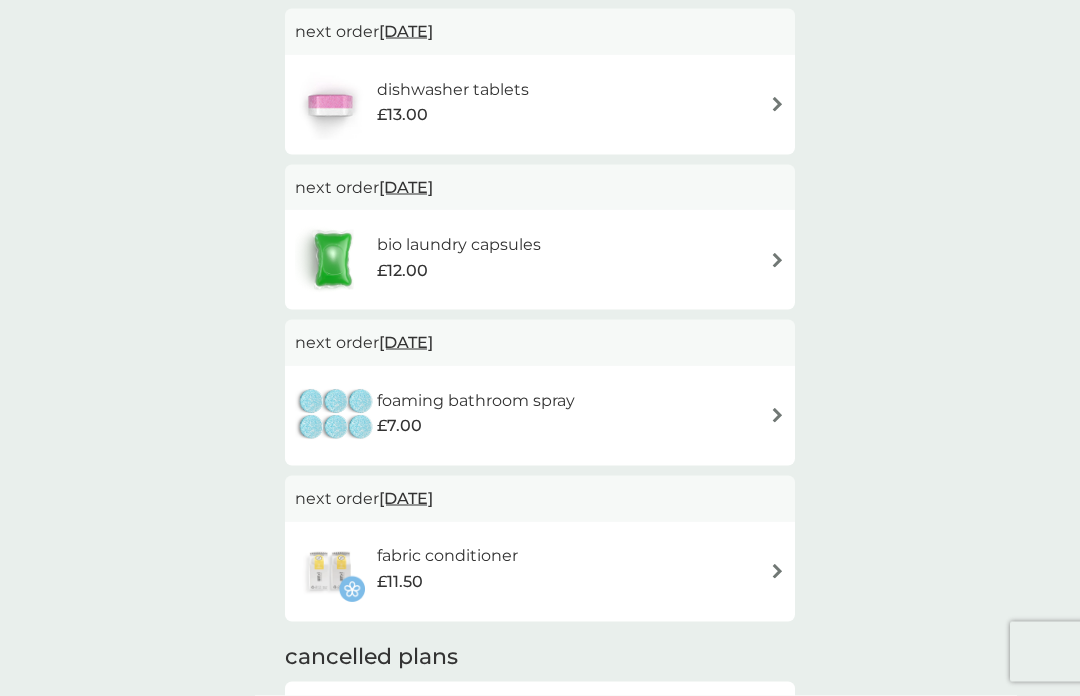 scroll, scrollTop: 409, scrollLeft: 0, axis: vertical 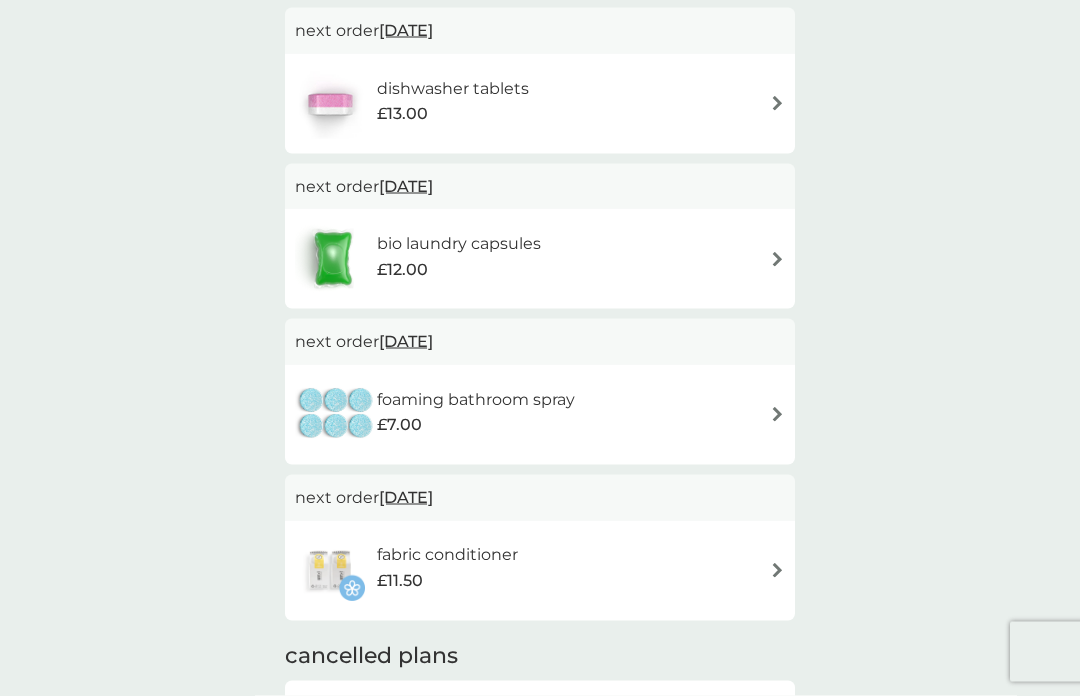 click on "foaming bathroom spray £7.00" at bounding box center [540, 415] 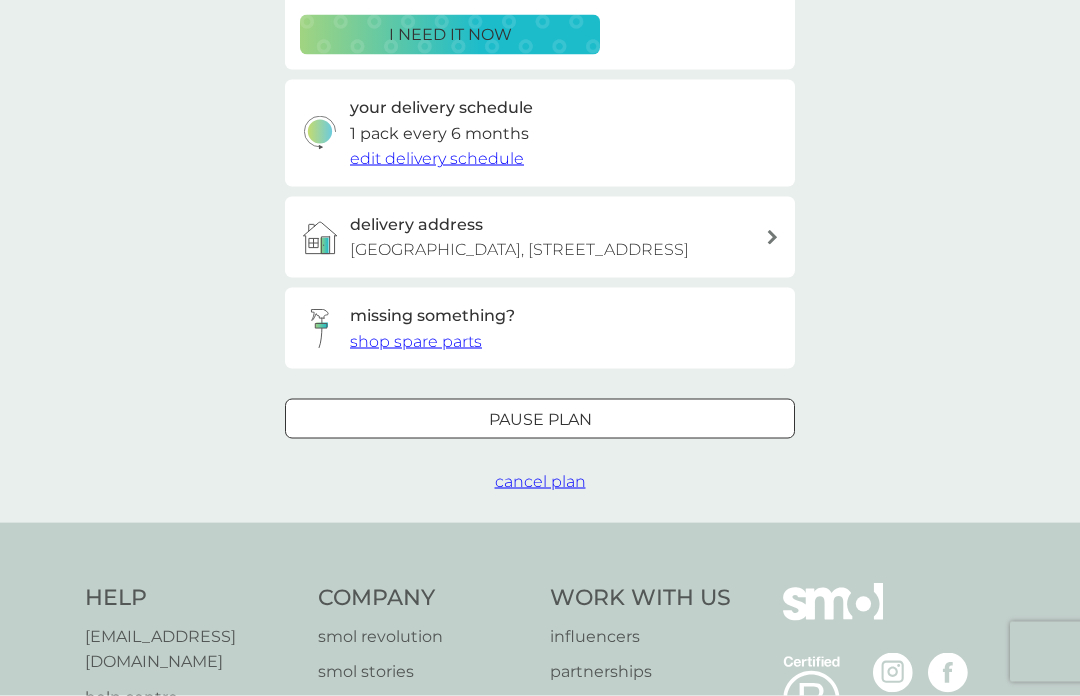 scroll, scrollTop: 0, scrollLeft: 0, axis: both 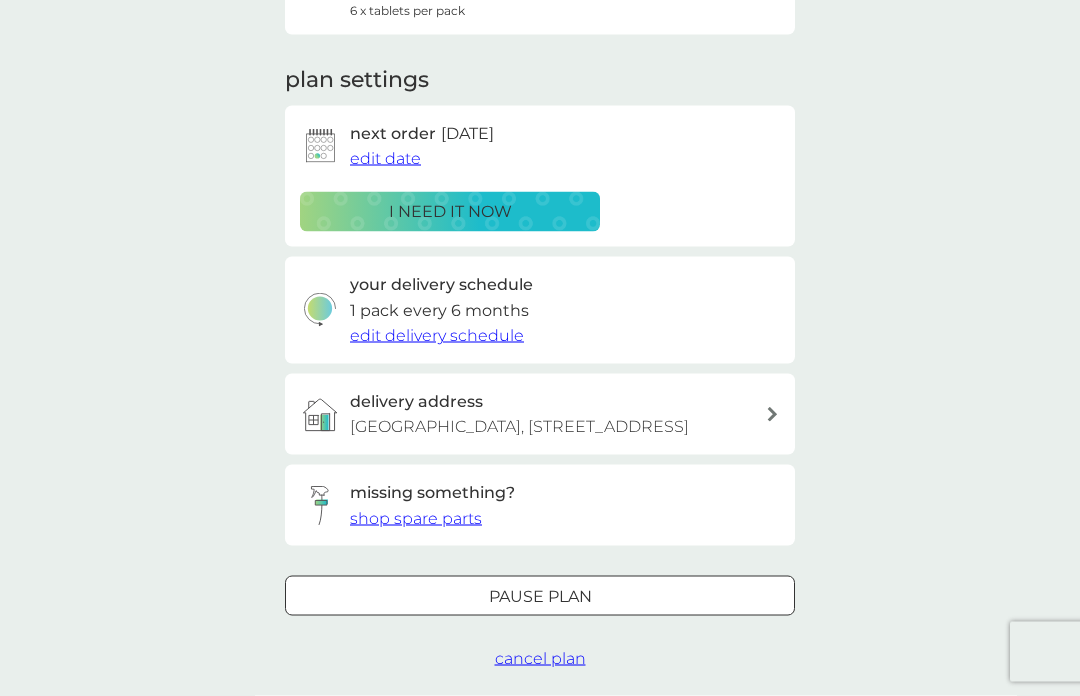 click on "Pause plan" at bounding box center (540, 597) 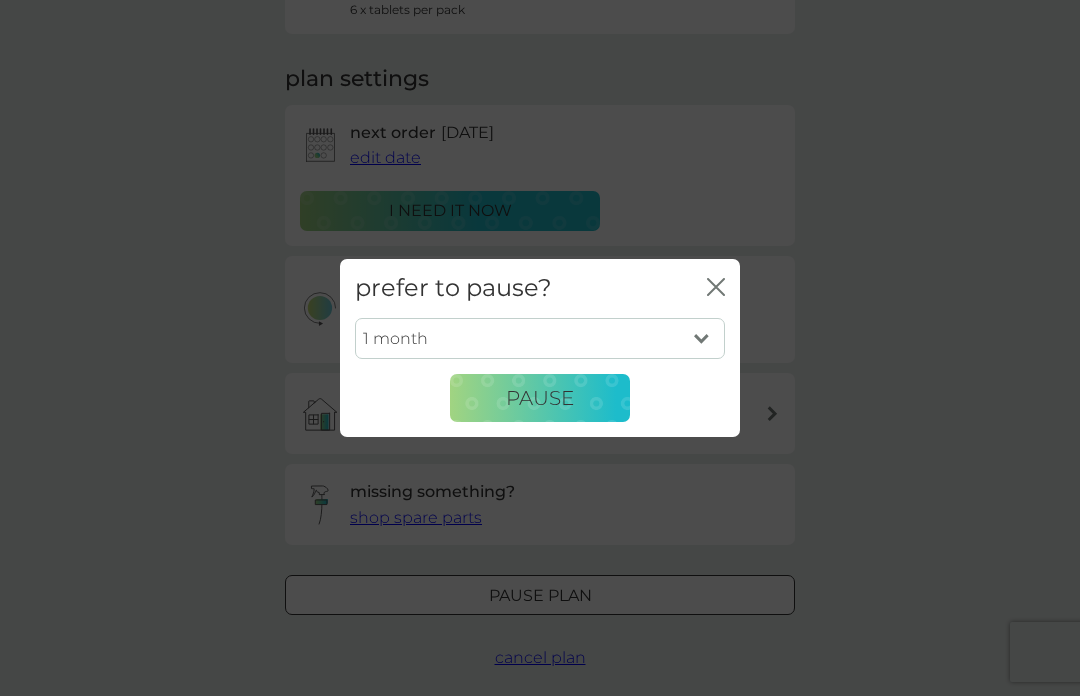 click on "1 month 2 months 3 months 4 months 5 months 6 months" at bounding box center [540, 339] 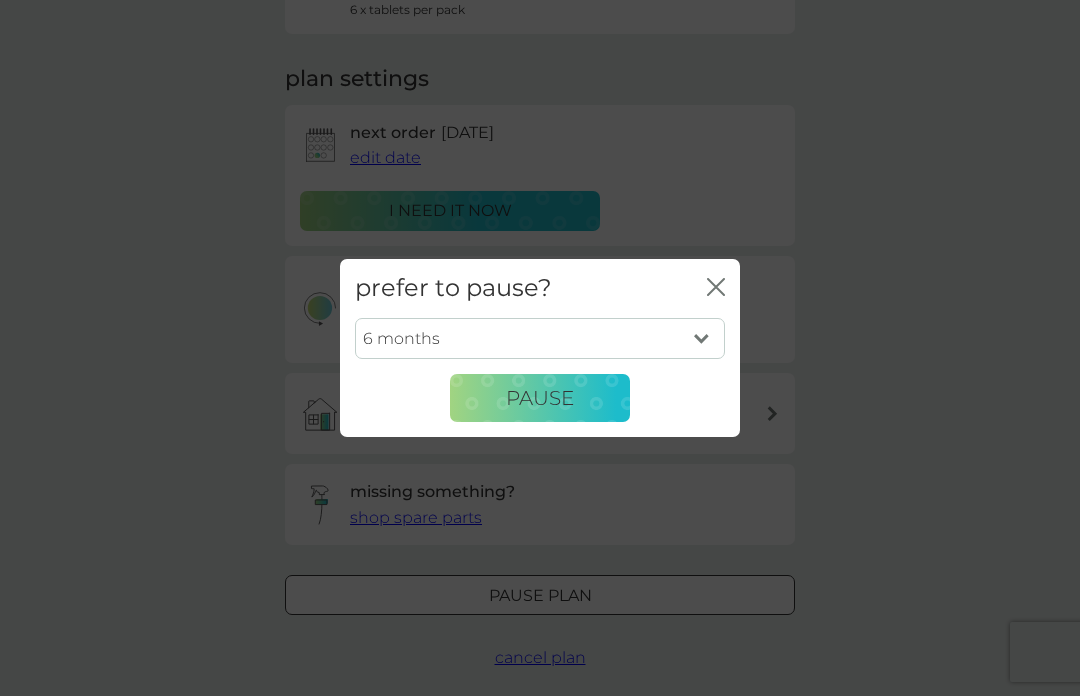 click on "Pause" at bounding box center (540, 398) 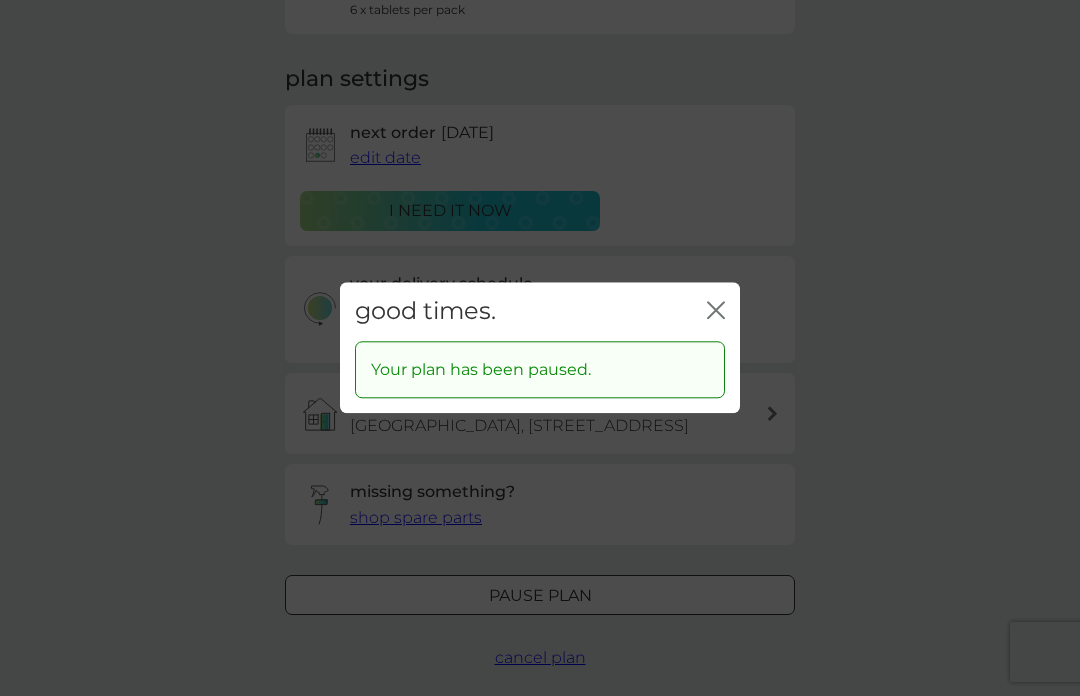 click on "close" 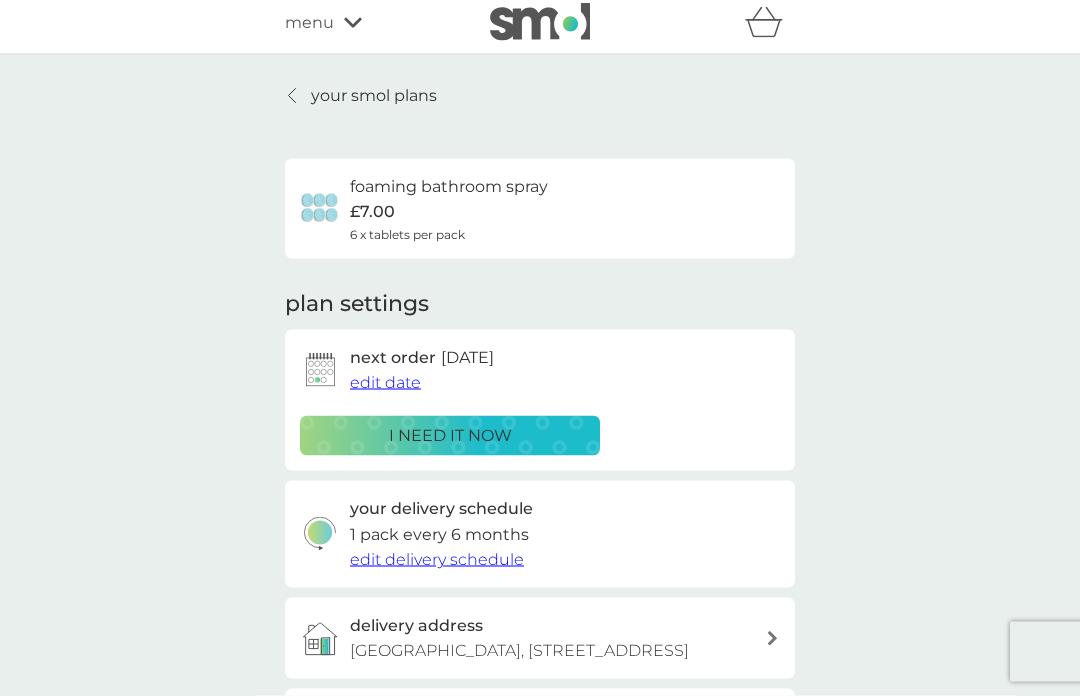scroll, scrollTop: 0, scrollLeft: 0, axis: both 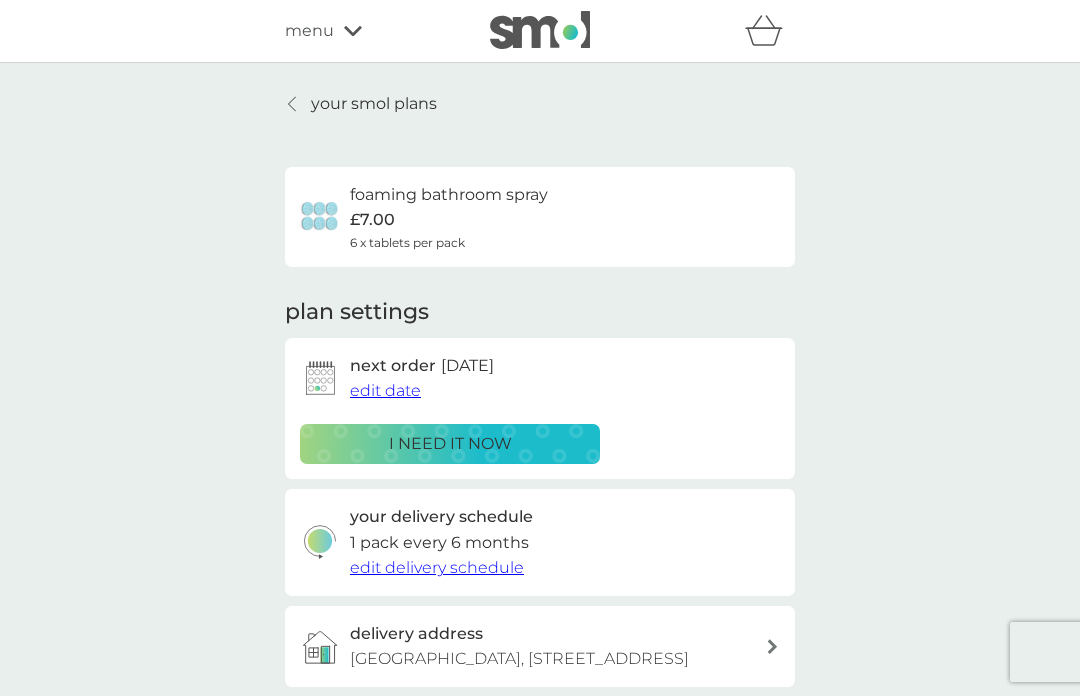 click on "your smol plans" at bounding box center (374, 104) 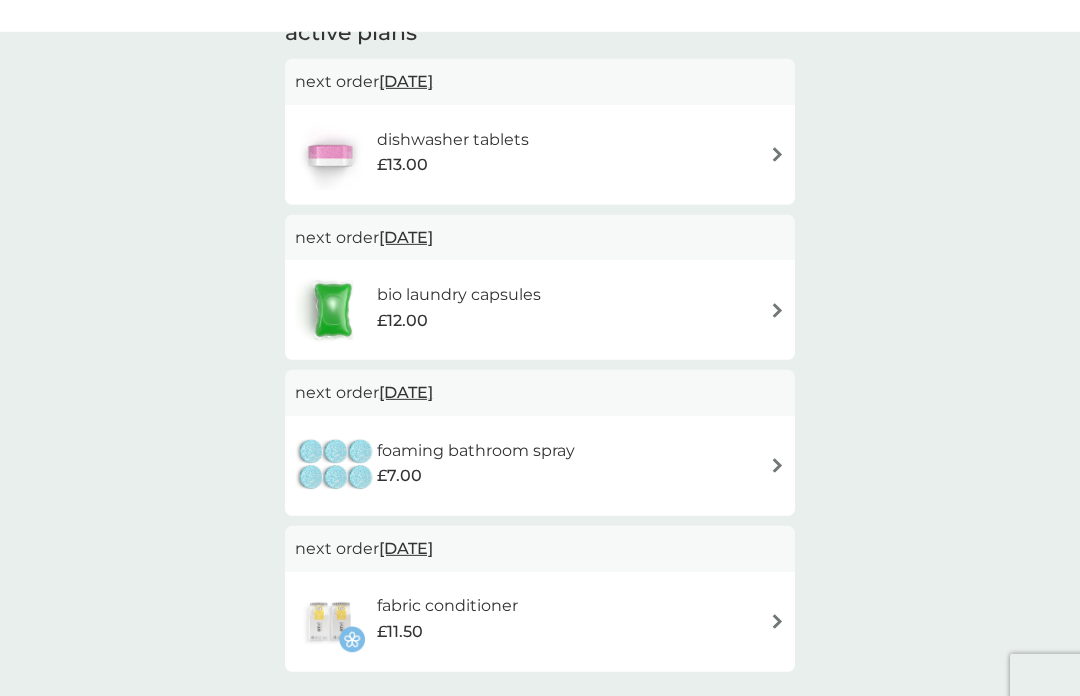 scroll, scrollTop: 0, scrollLeft: 0, axis: both 